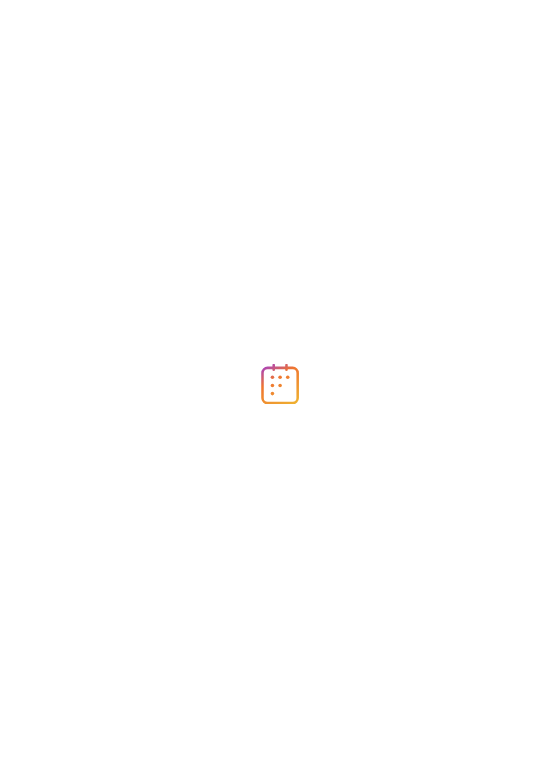 scroll, scrollTop: 0, scrollLeft: 0, axis: both 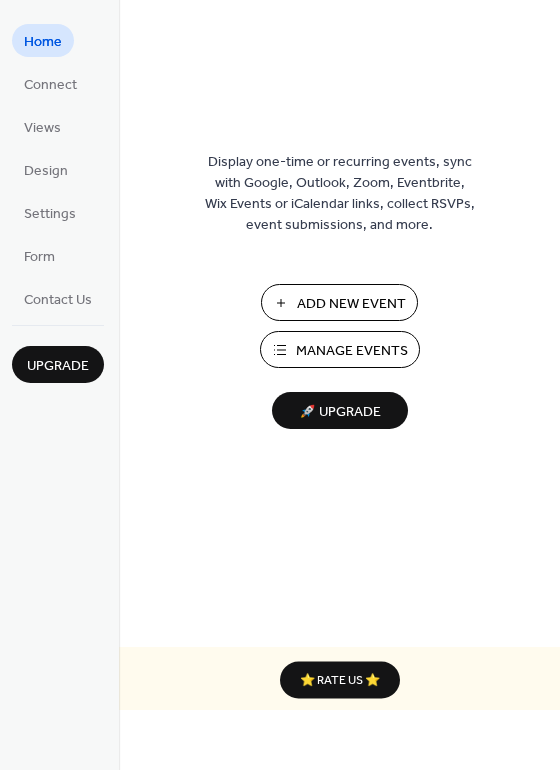 click on "Add New Event" at bounding box center (351, 304) 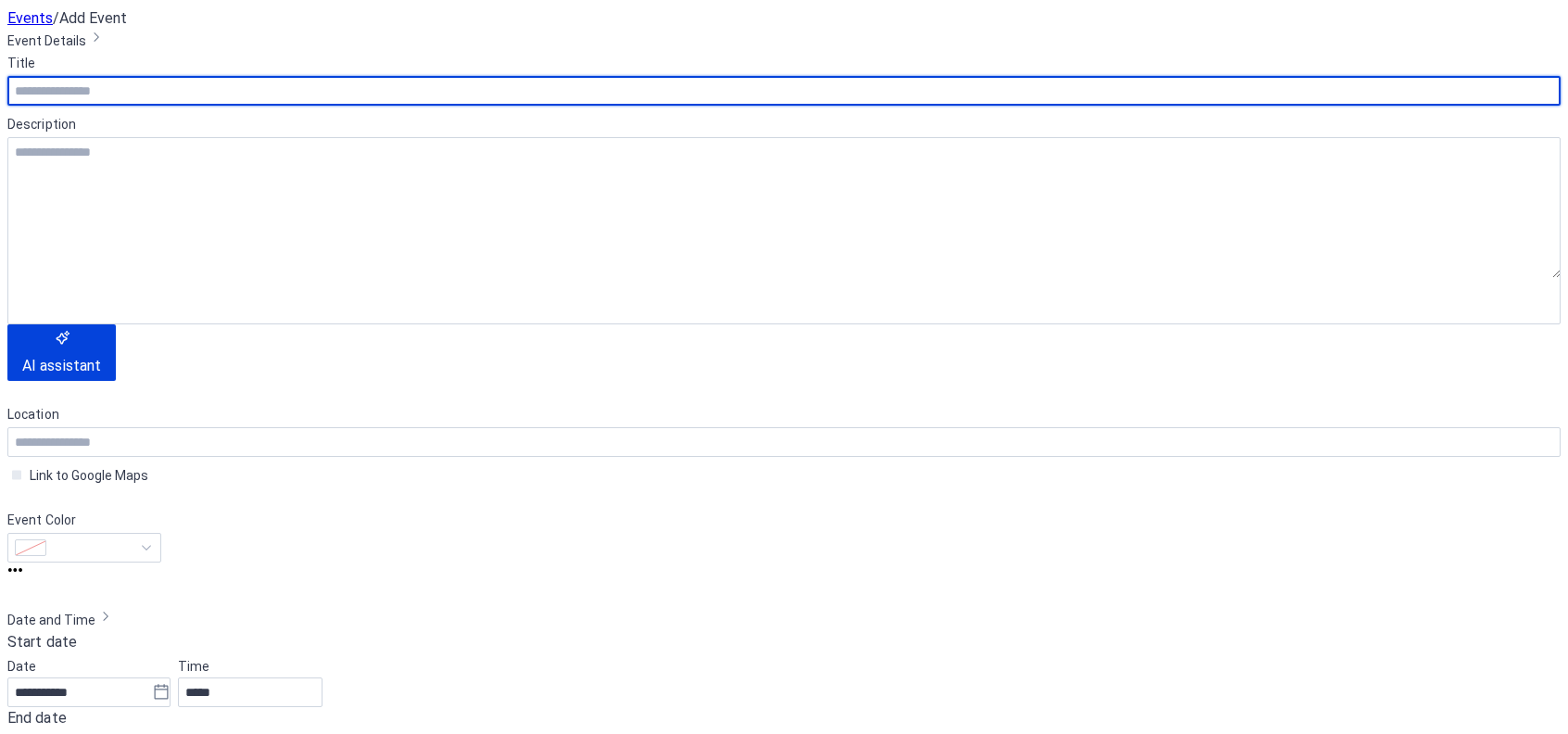 scroll, scrollTop: 0, scrollLeft: 0, axis: both 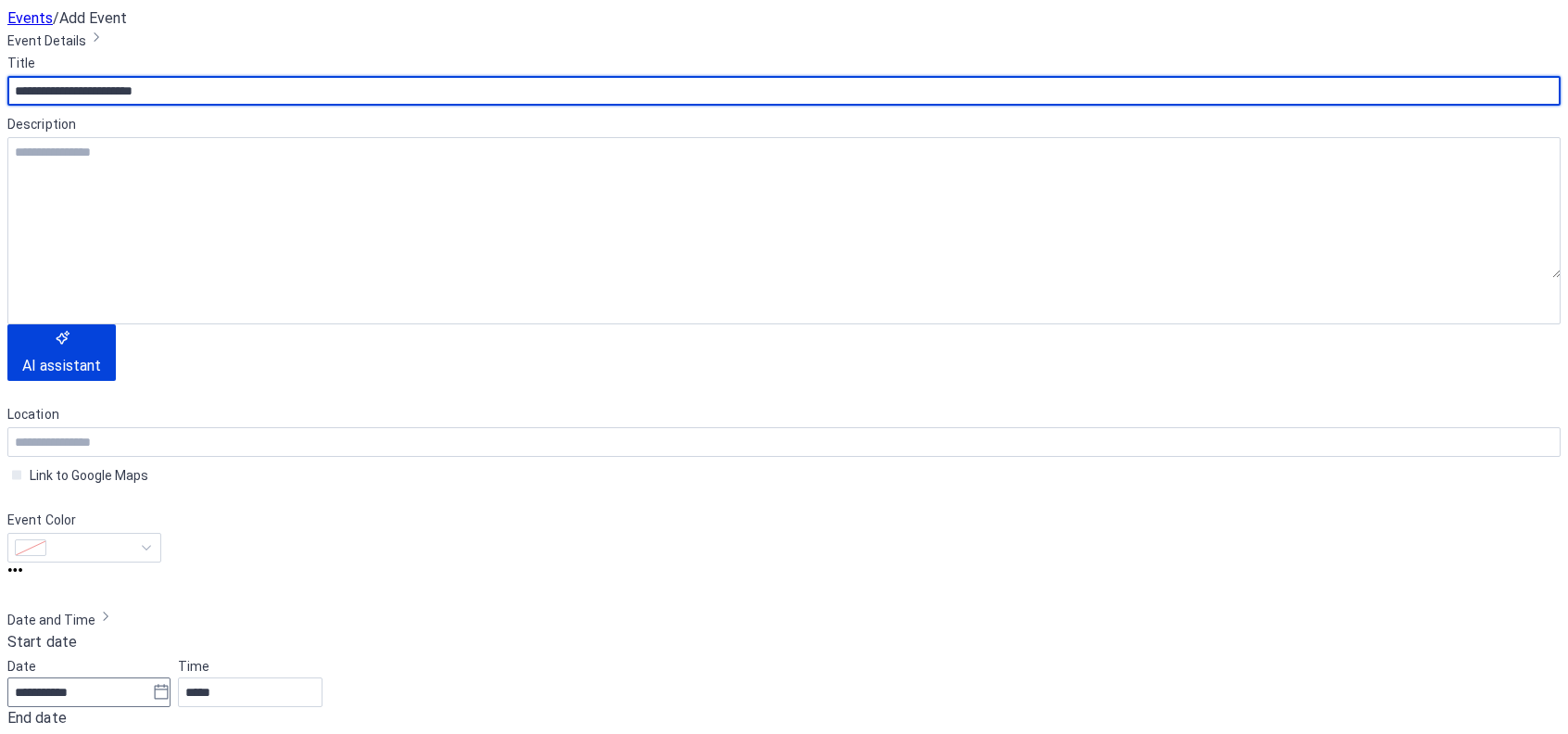 type on "**********" 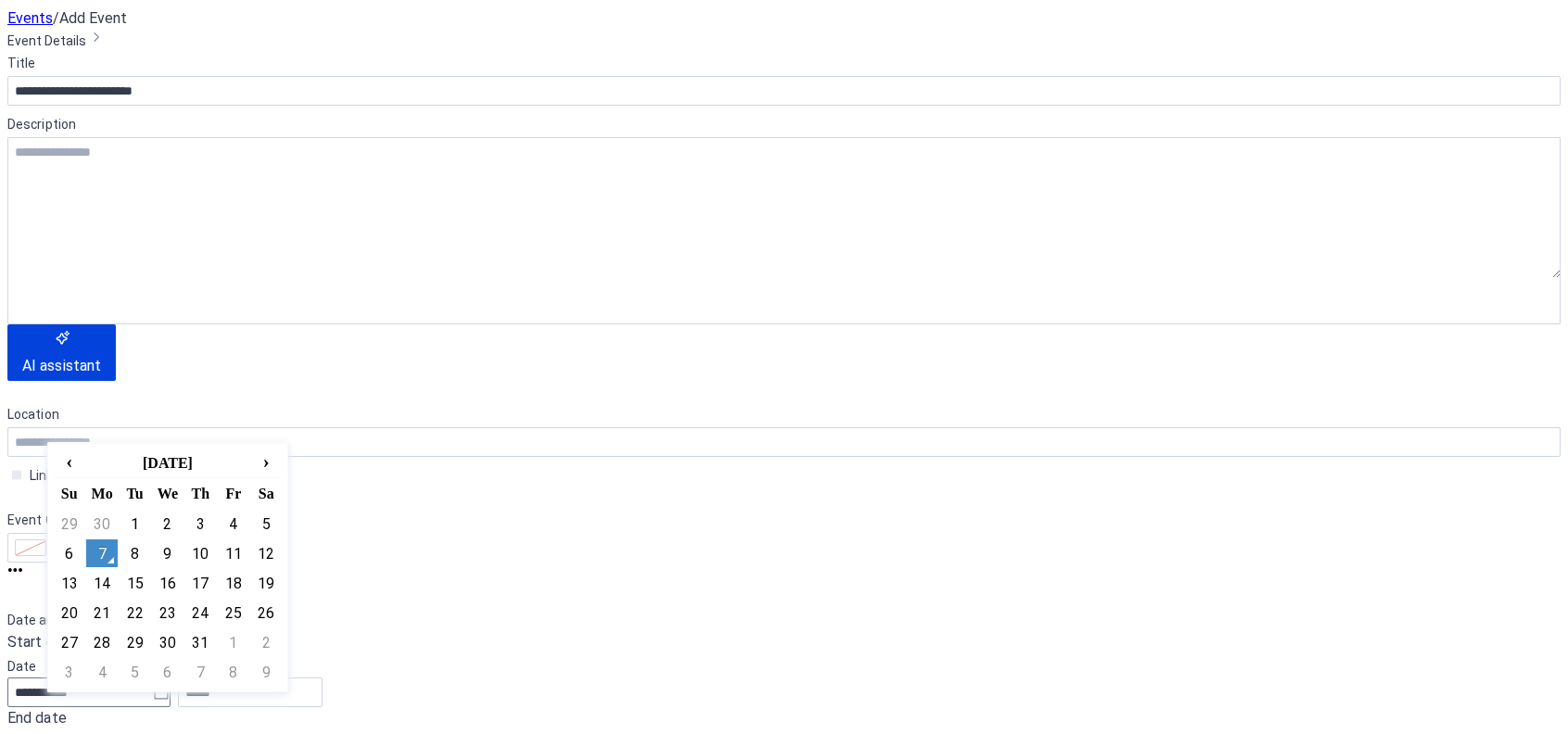 click 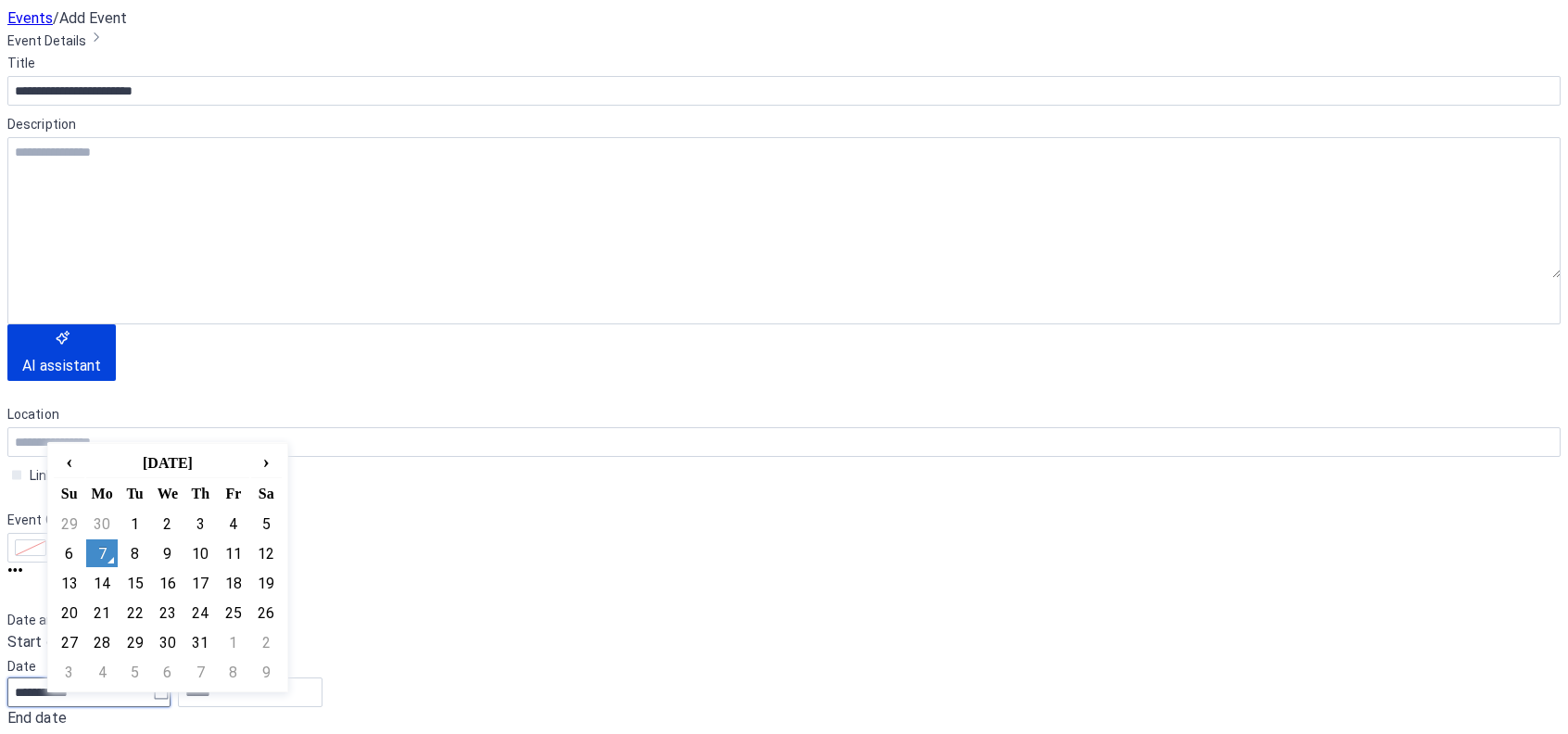 click on "**********" at bounding box center (80, 692) 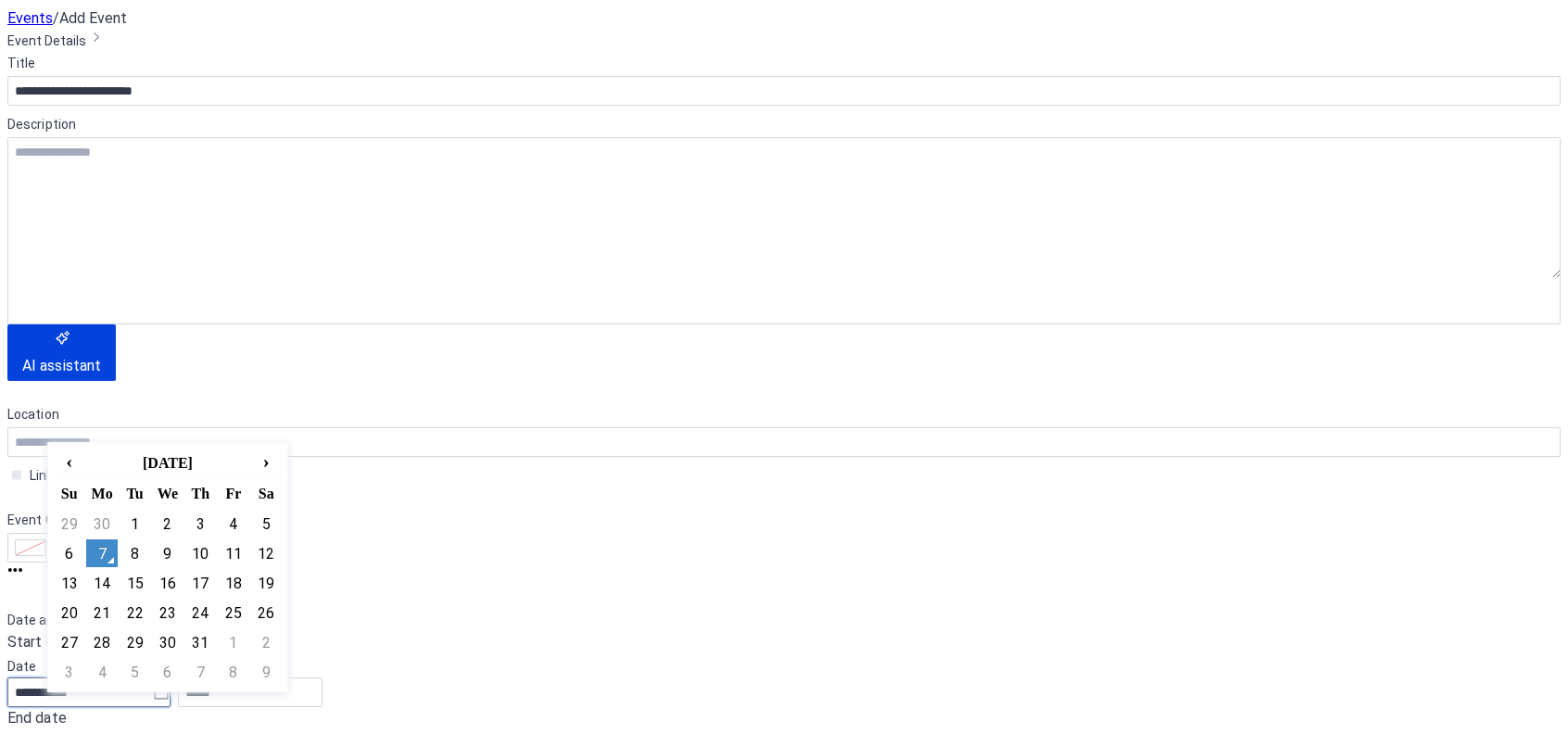 scroll, scrollTop: 266, scrollLeft: 0, axis: vertical 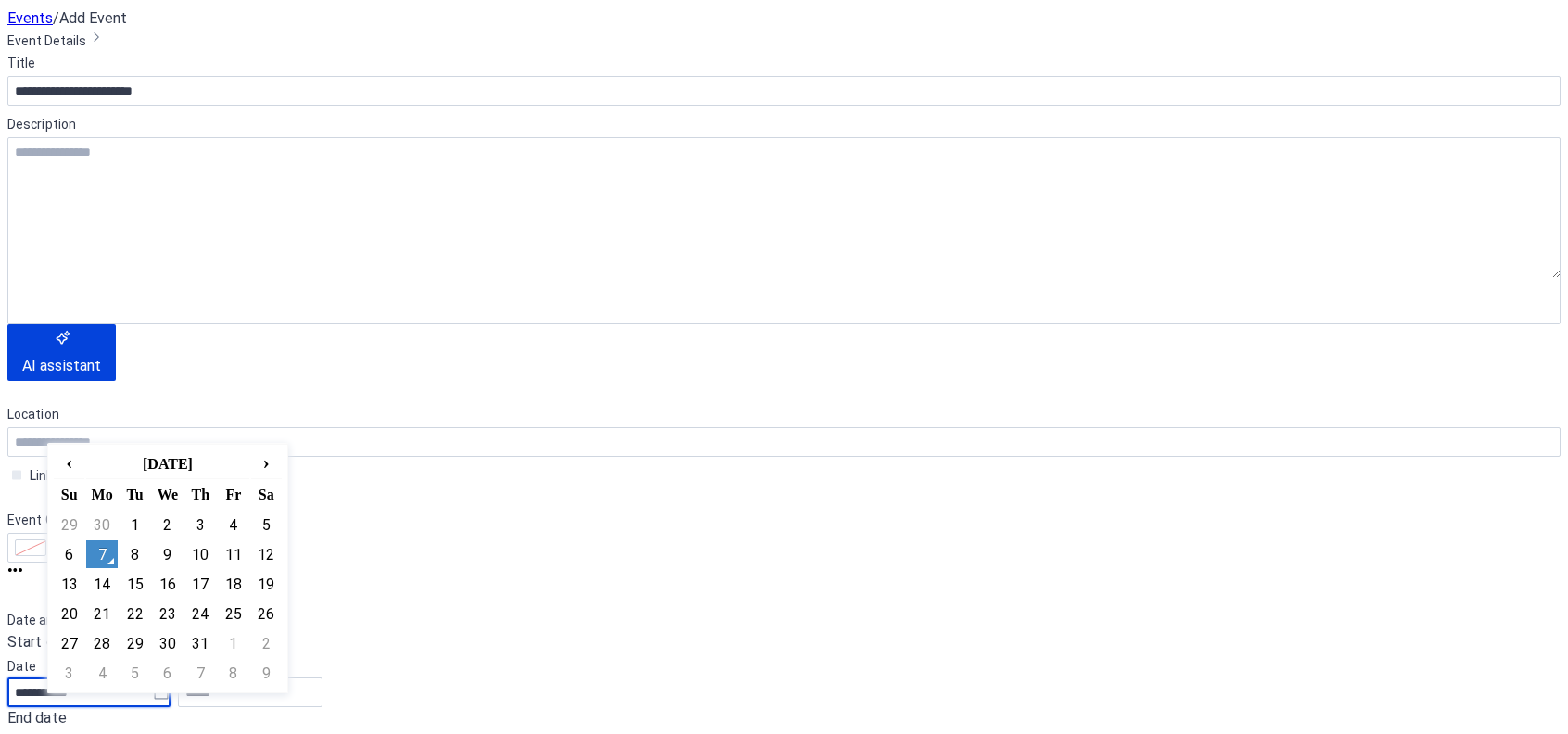 click on "12" at bounding box center (266, 554) 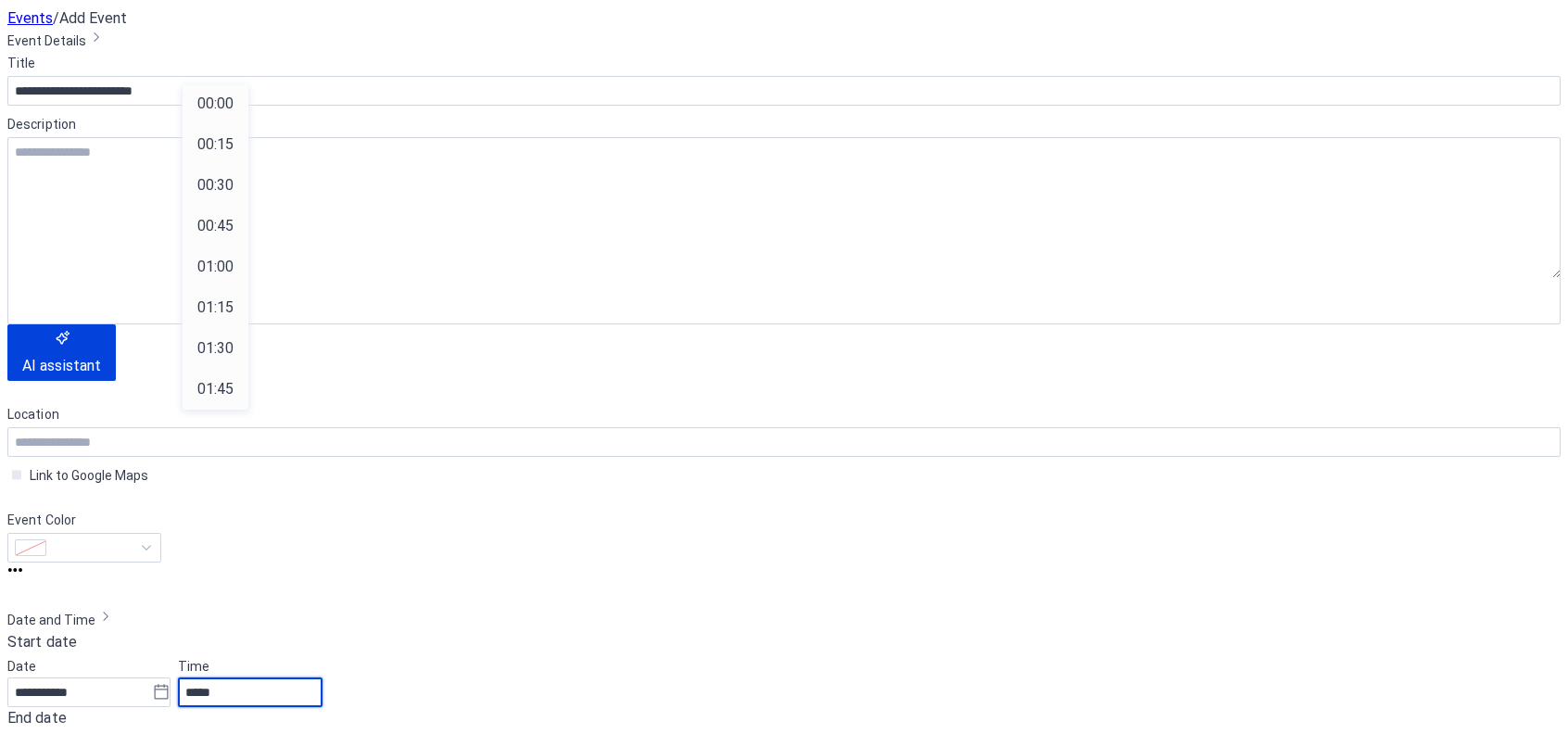 click on "*****" at bounding box center [250, 692] 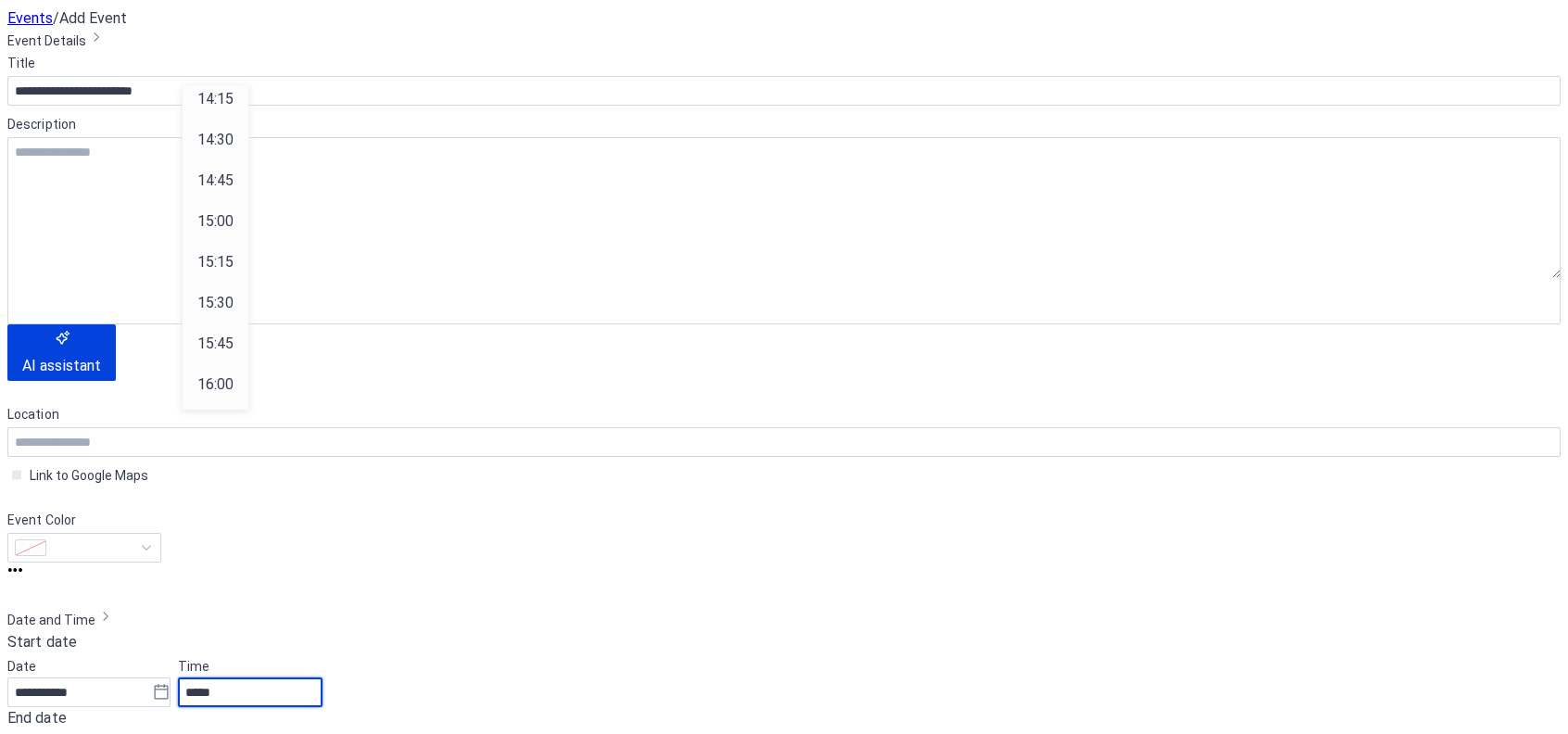 scroll, scrollTop: 2330, scrollLeft: 0, axis: vertical 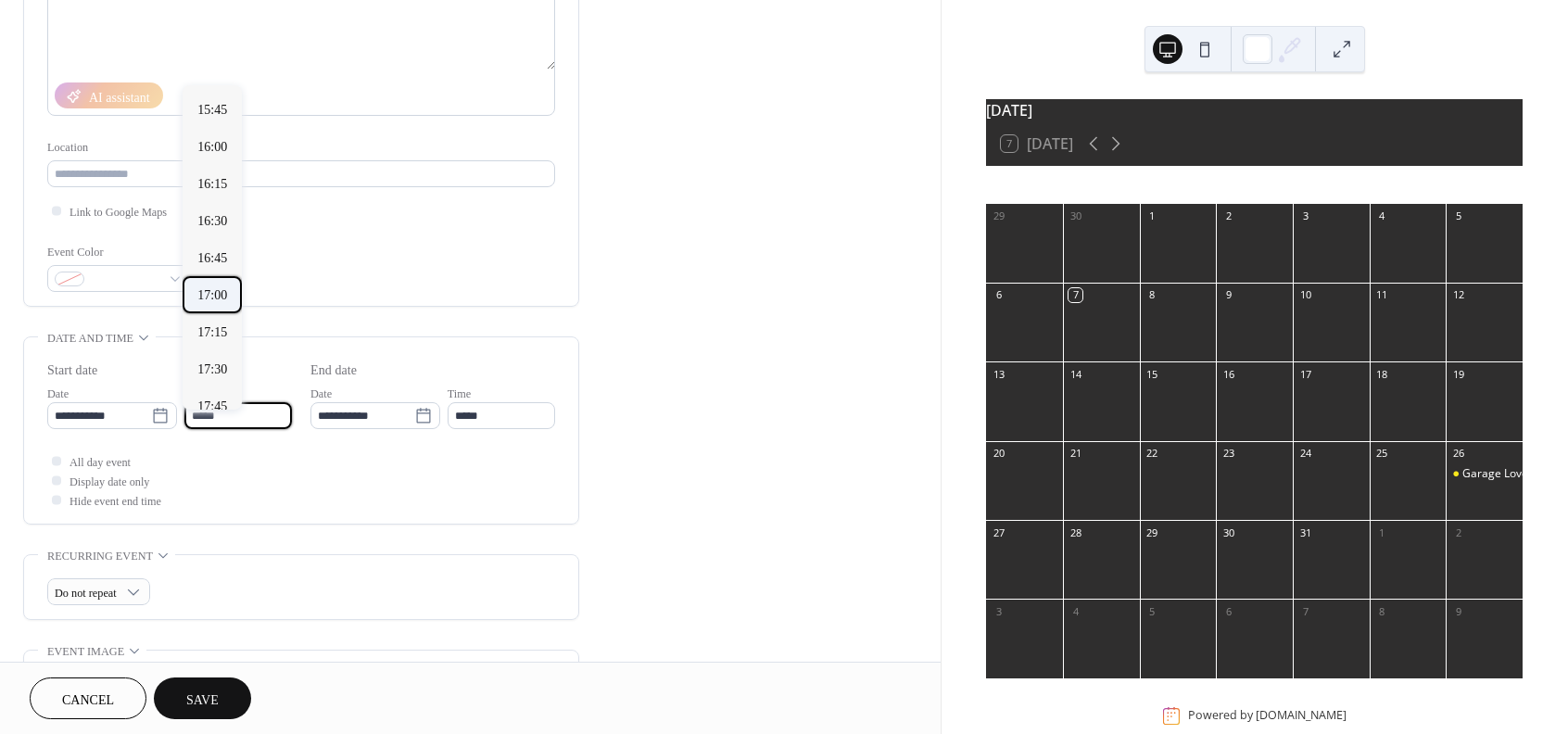 click on "17:00" at bounding box center [212, 295] 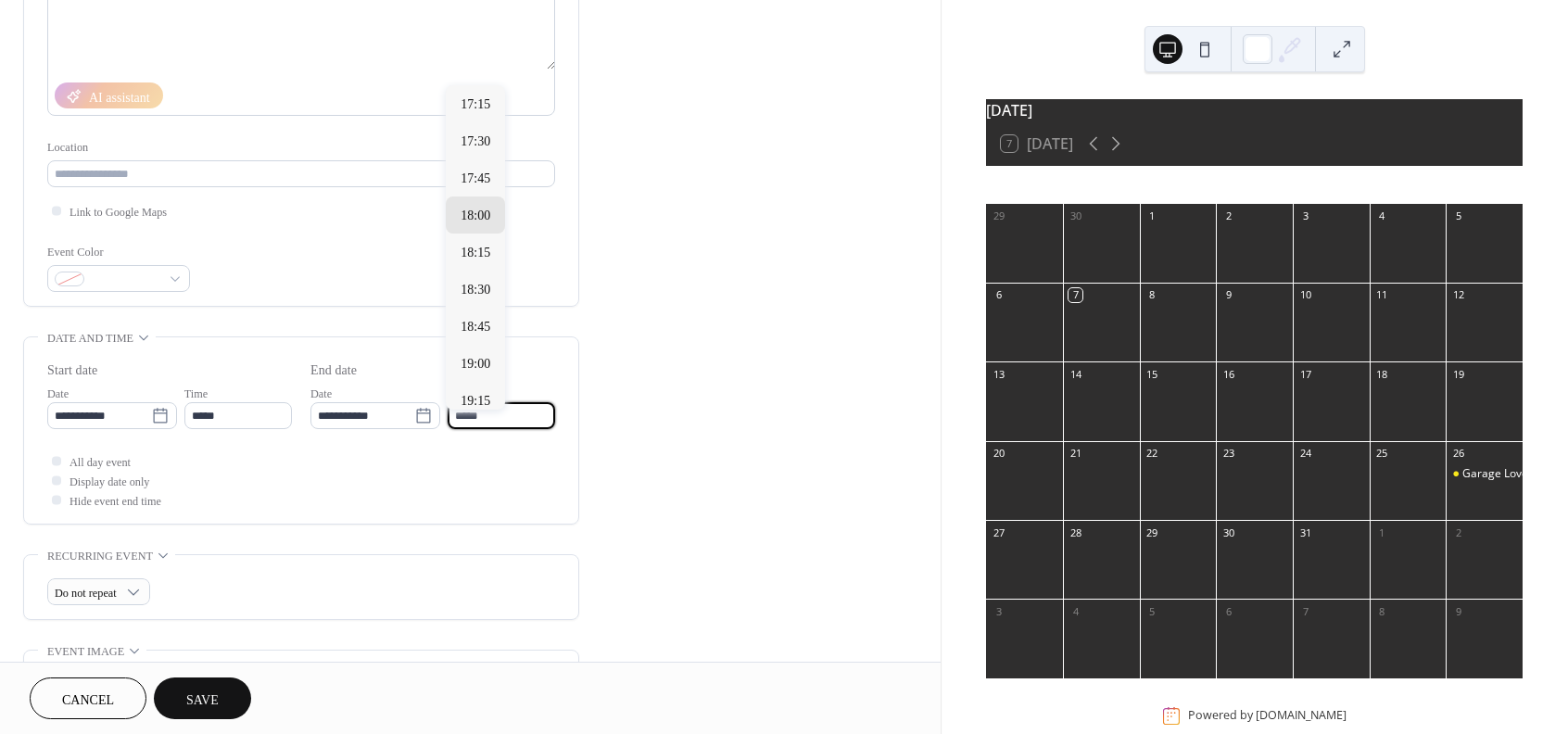 click on "*****" at bounding box center (501, 415) 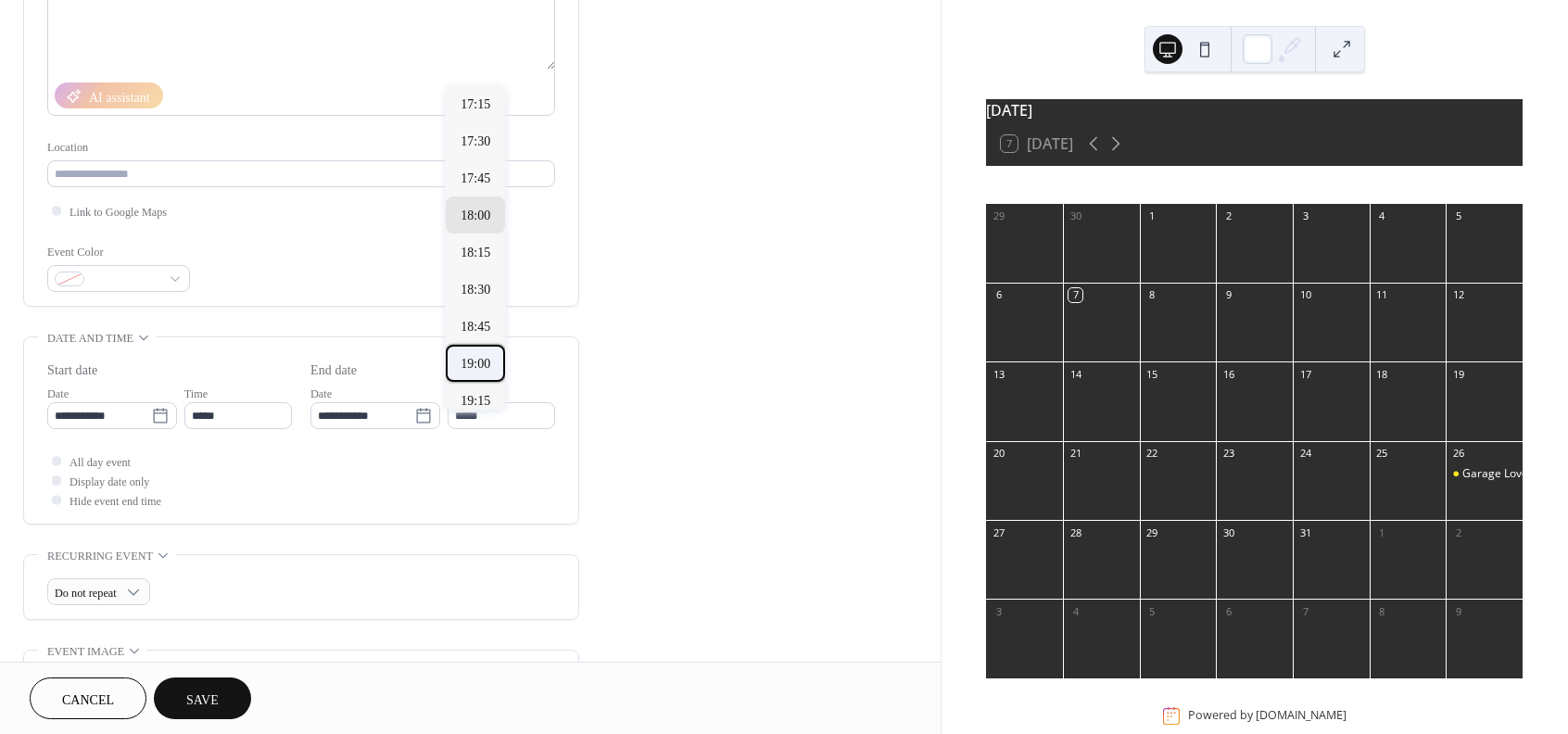 click on "19:00" at bounding box center [475, 363] 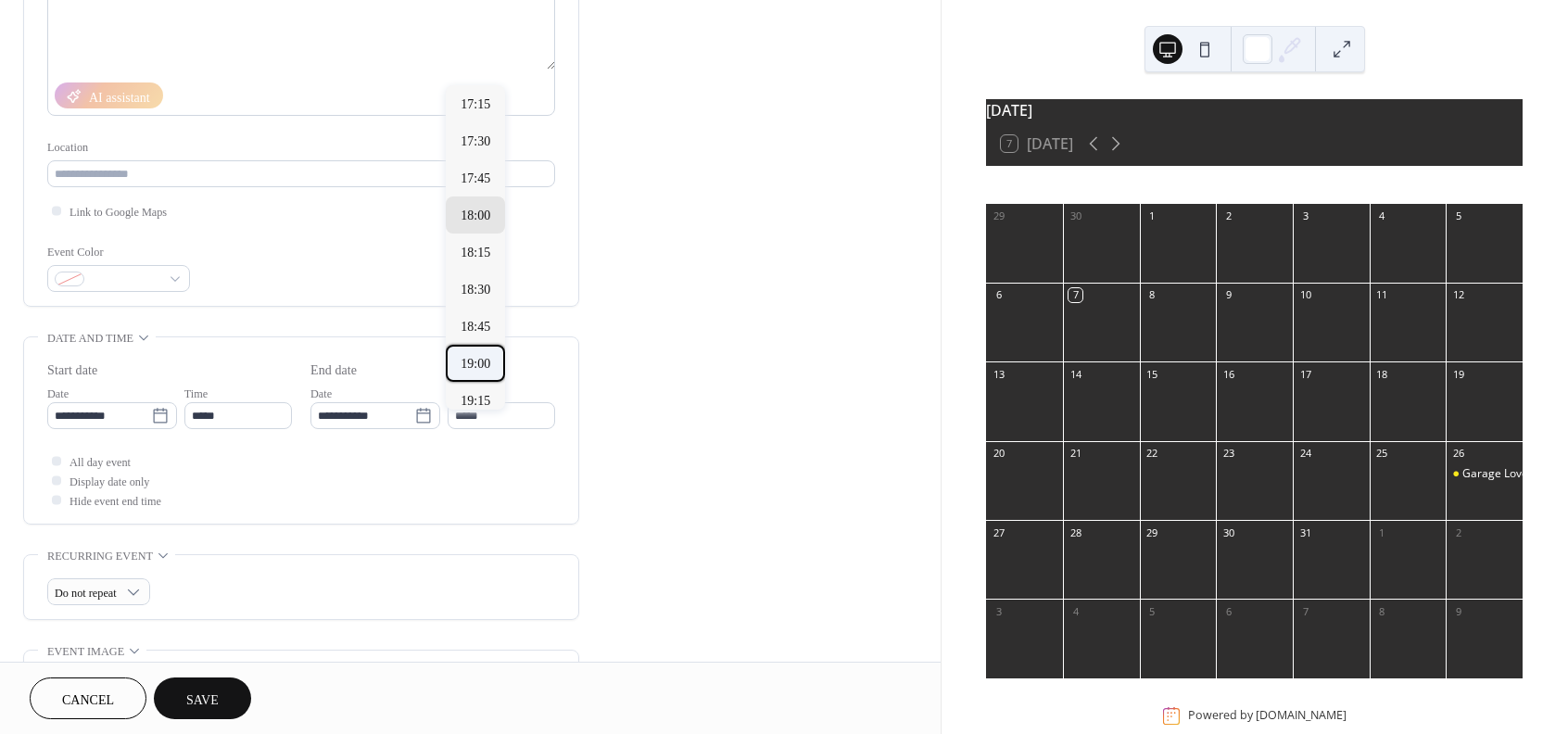 type on "*****" 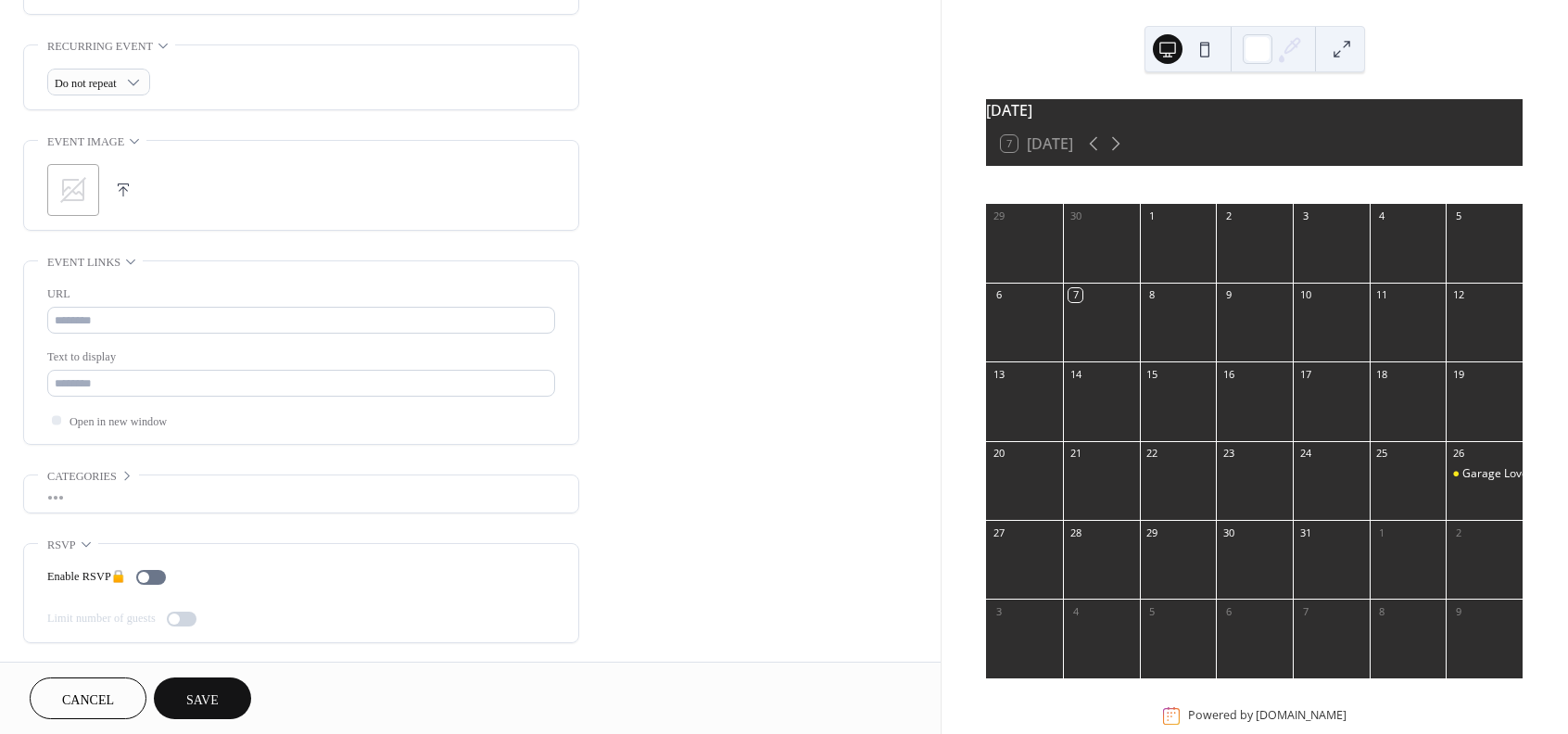 scroll, scrollTop: 795, scrollLeft: 0, axis: vertical 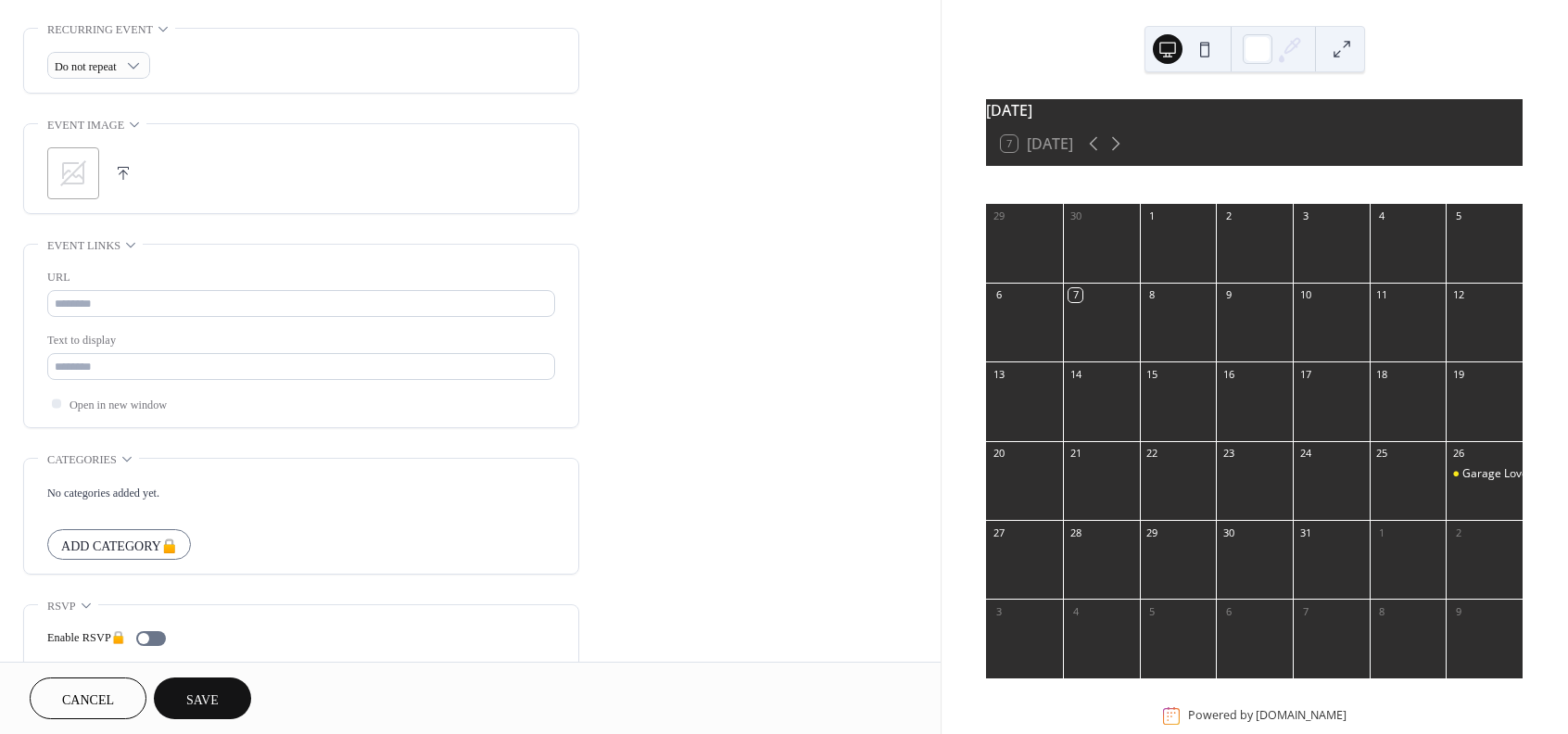 click at bounding box center [123, 173] 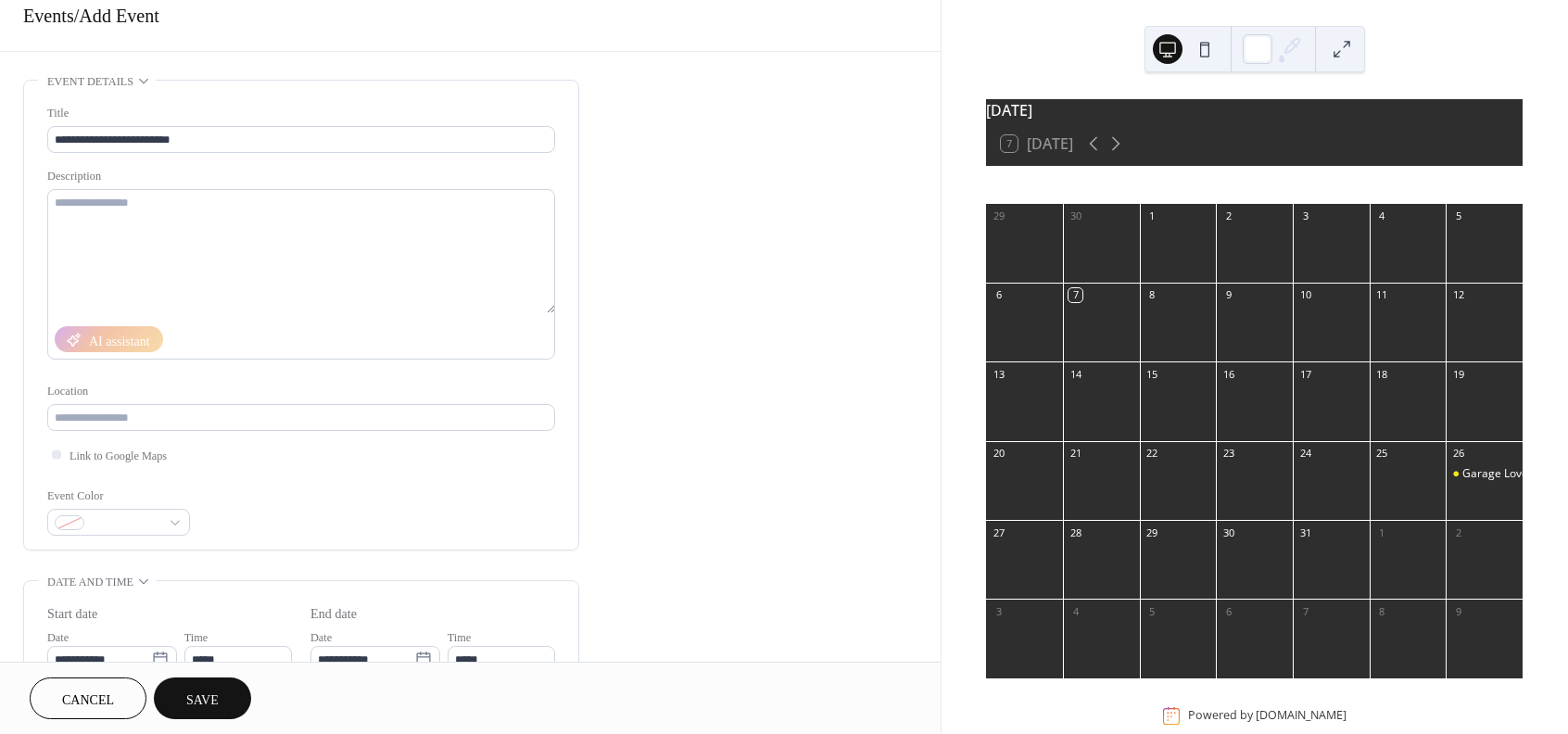 scroll, scrollTop: 0, scrollLeft: 0, axis: both 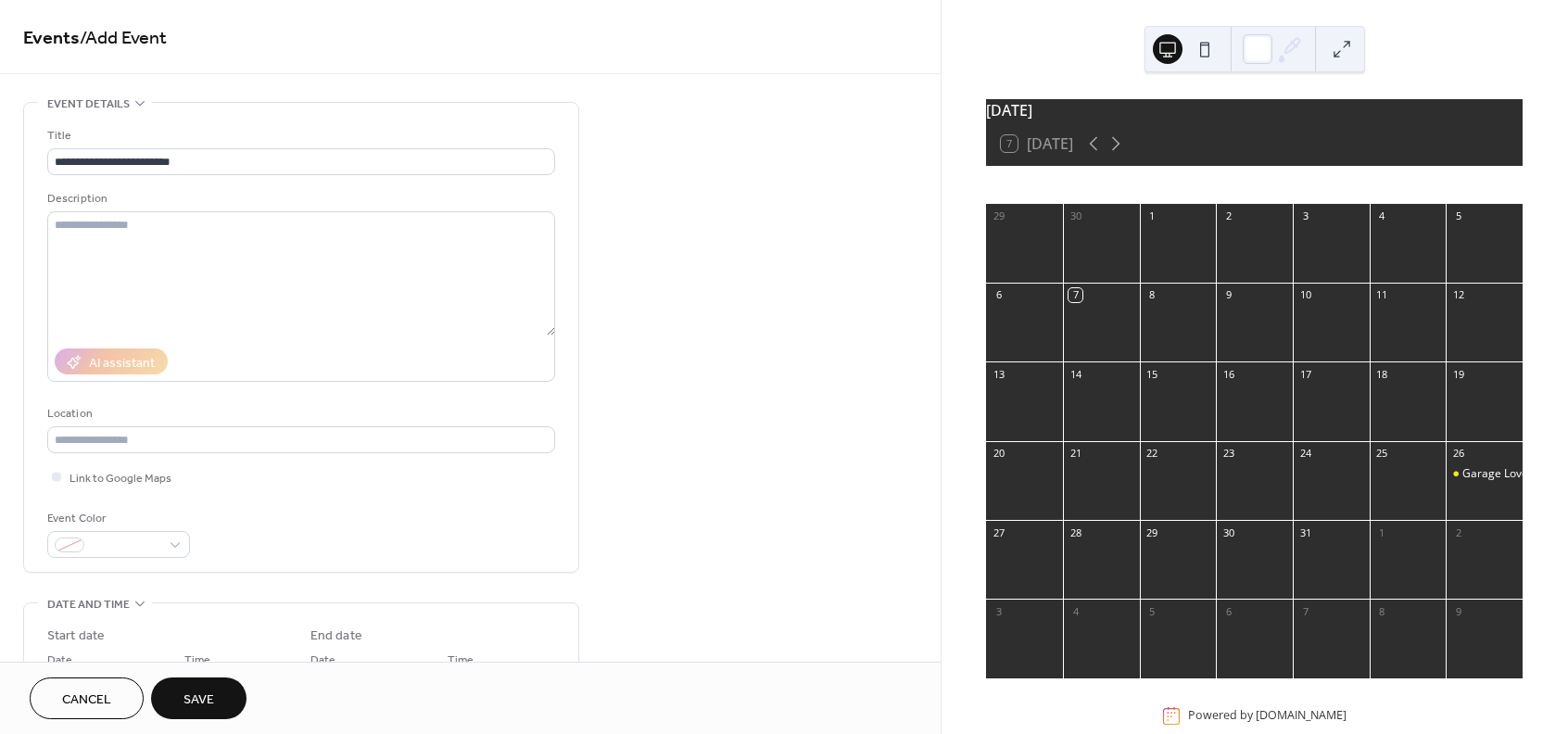 click on "Save" at bounding box center [198, 700] 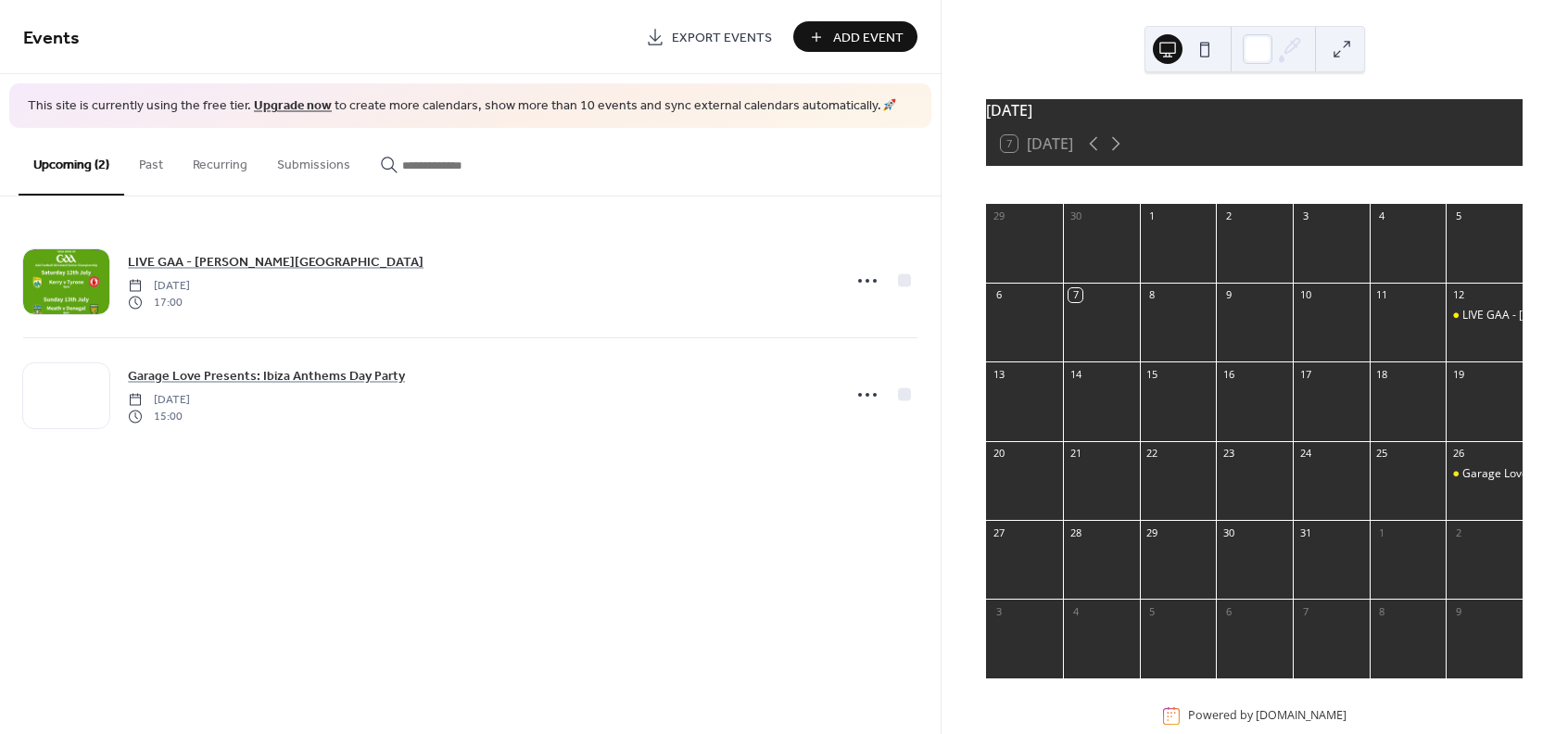 click at bounding box center [1024, 411] 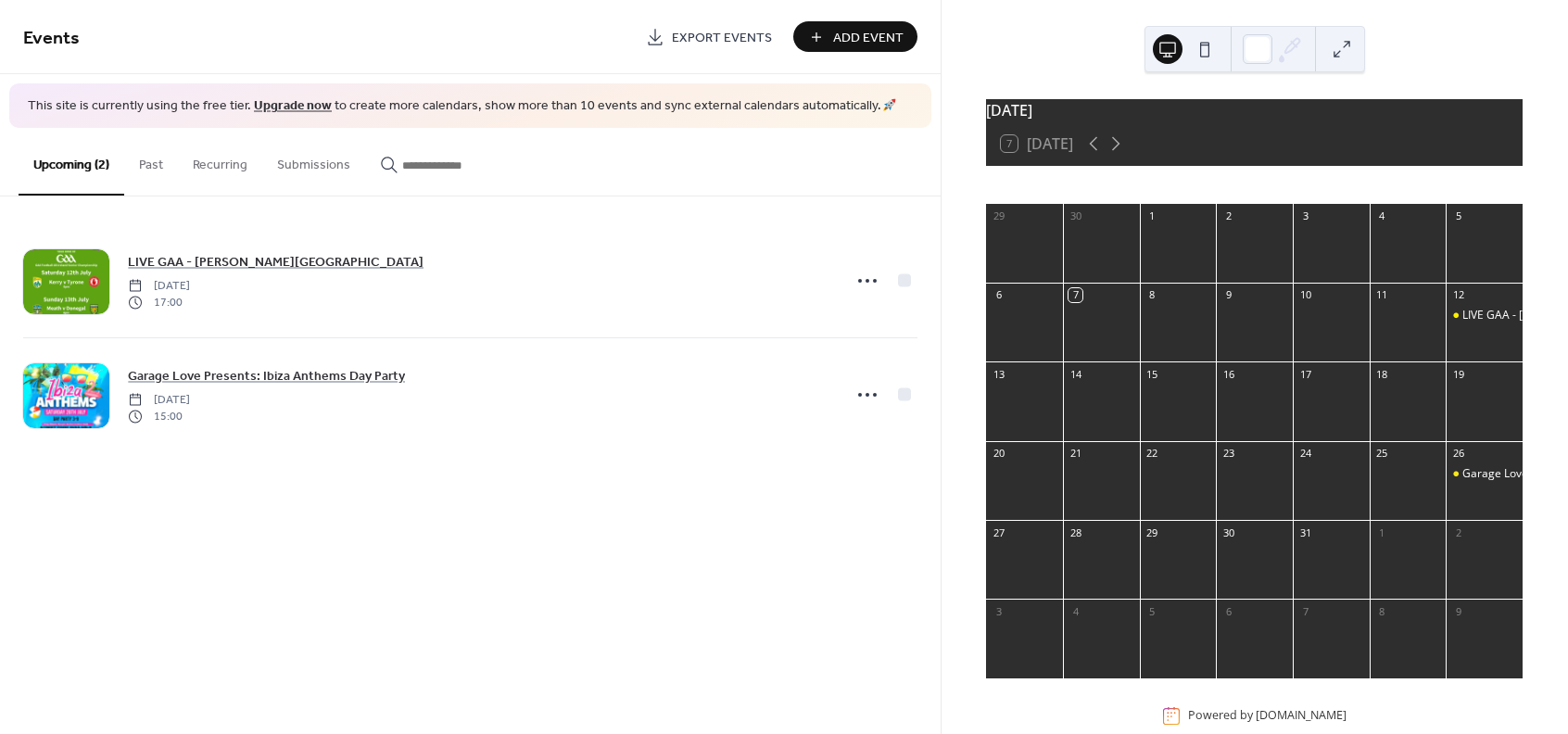 click at bounding box center (1024, 411) 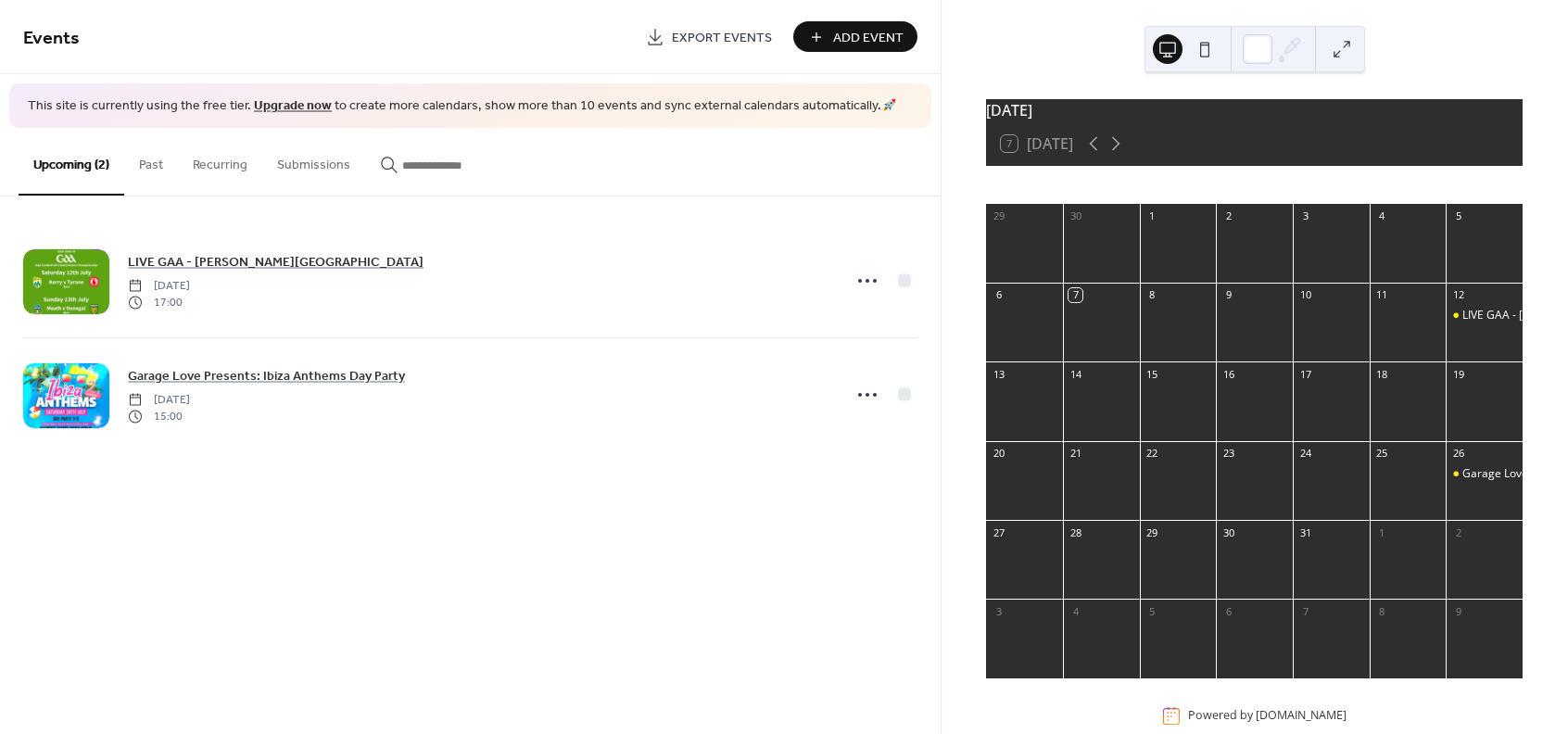 click at bounding box center (1024, 411) 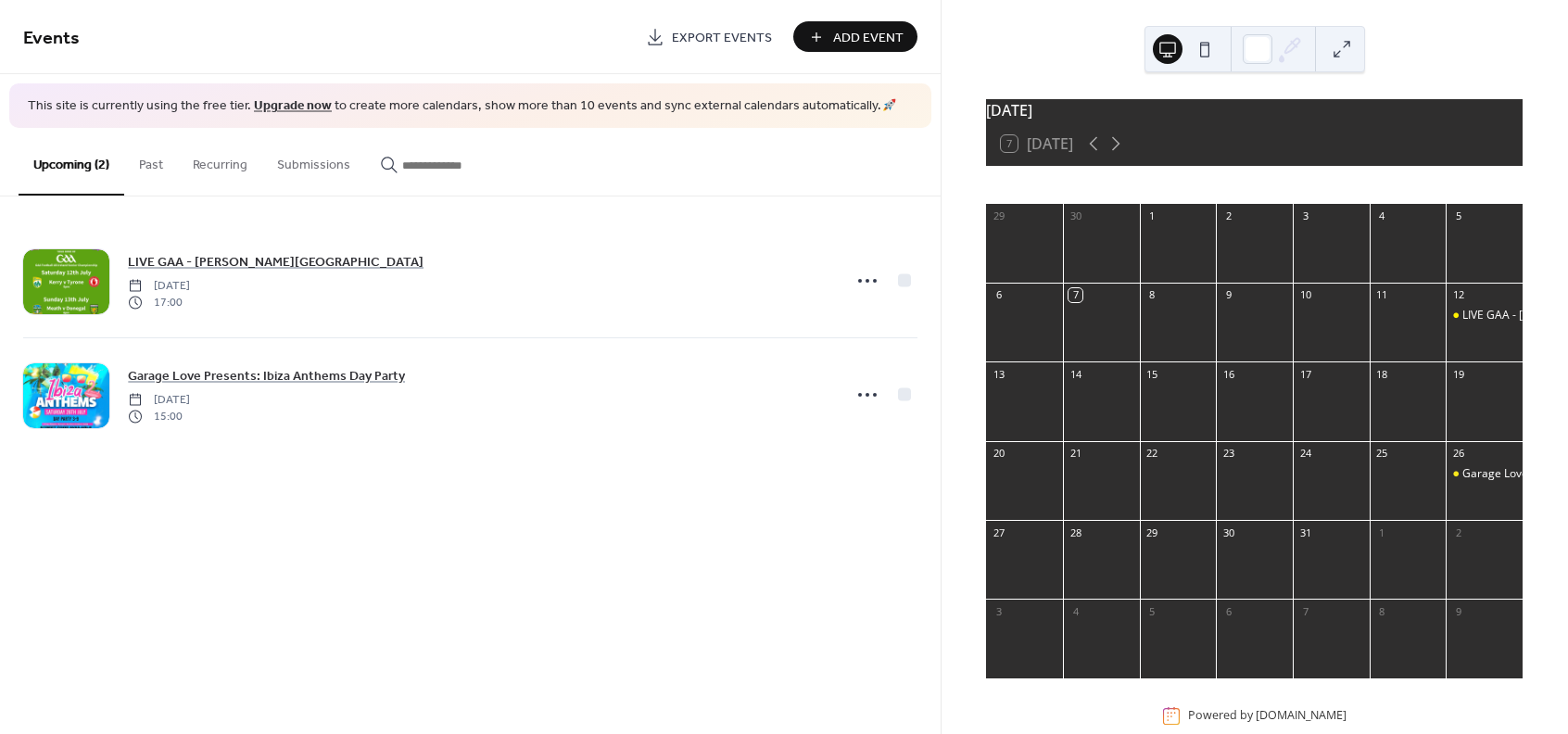 click on "Add Event" at bounding box center [868, 38] 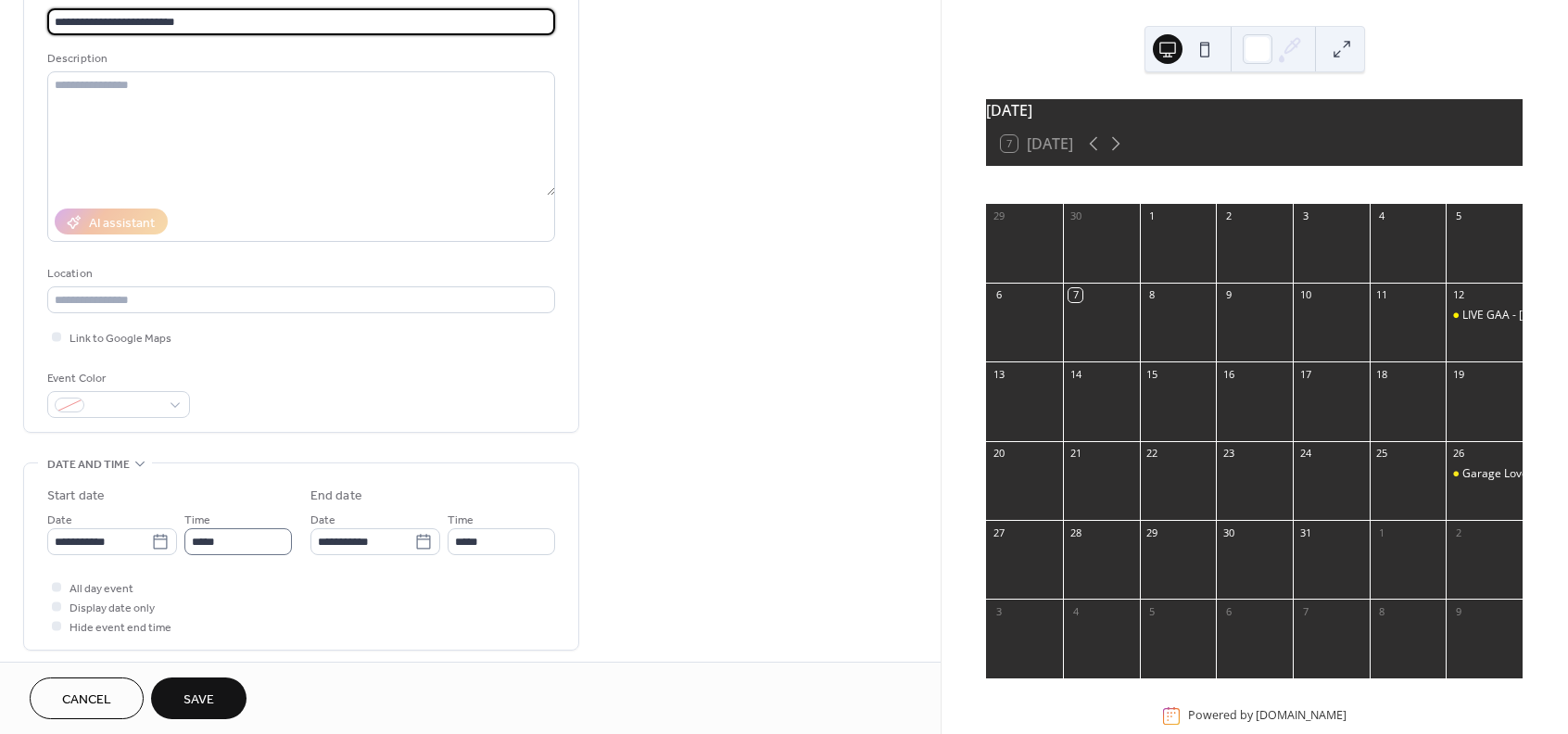 scroll, scrollTop: 143, scrollLeft: 0, axis: vertical 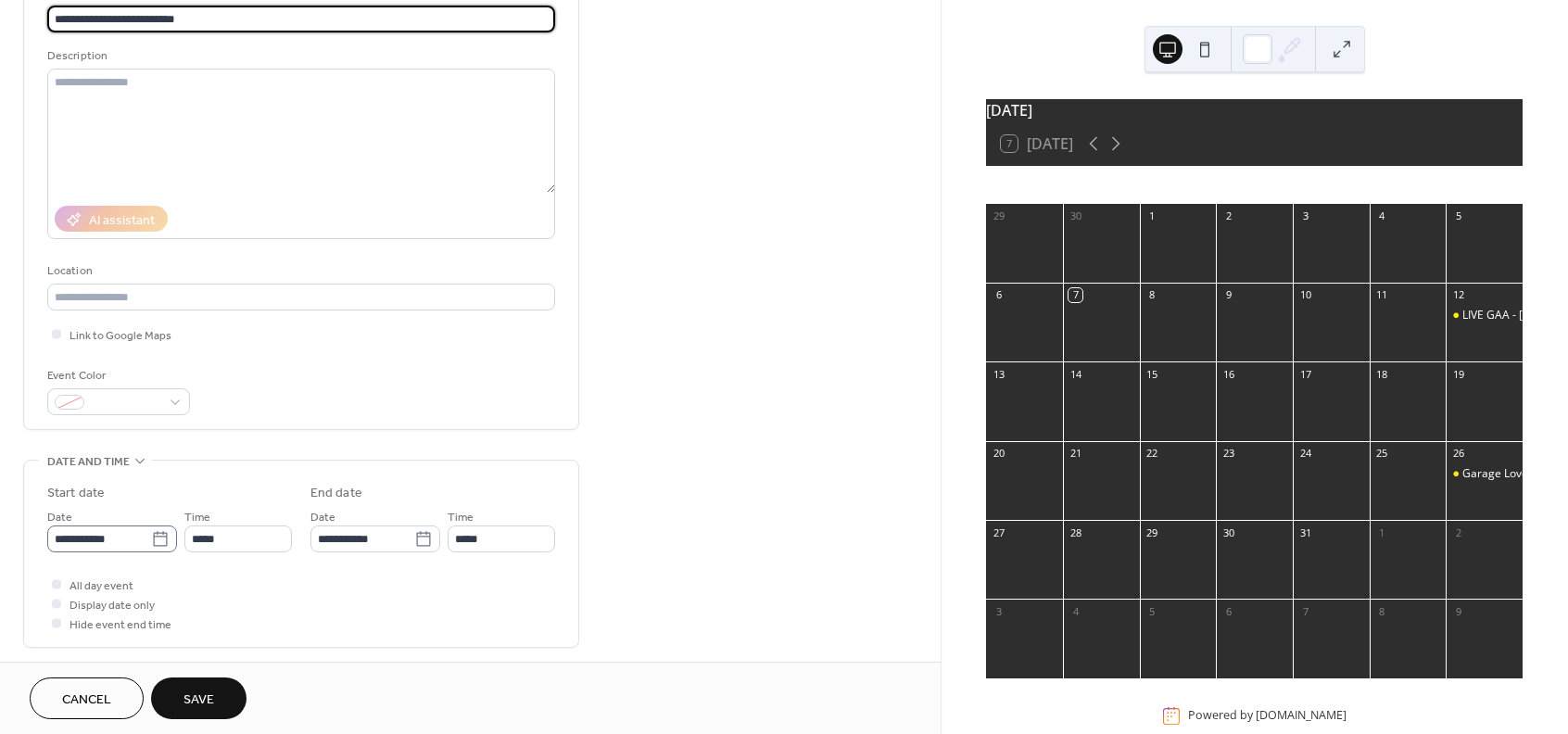 type on "**********" 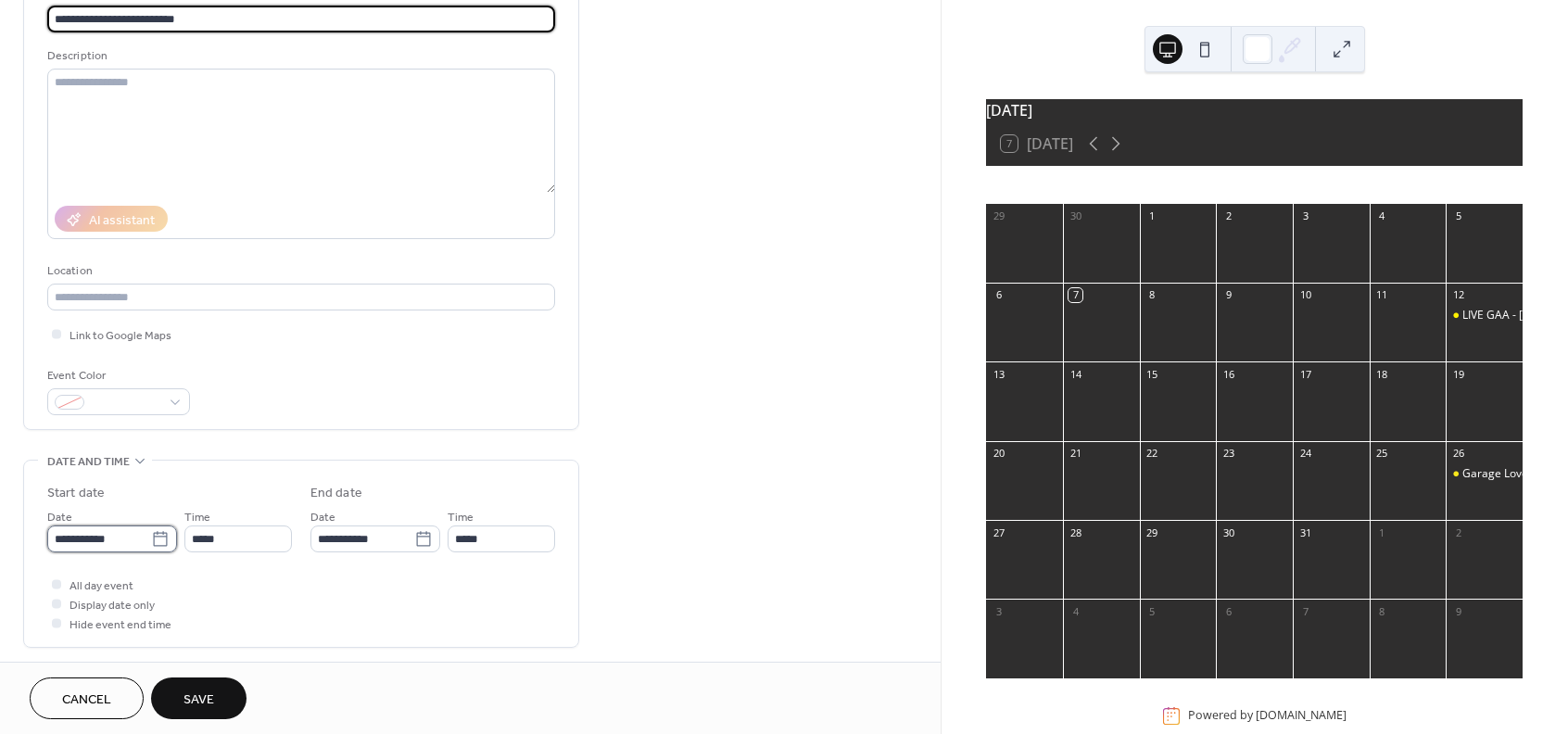click on "**********" at bounding box center [99, 538] 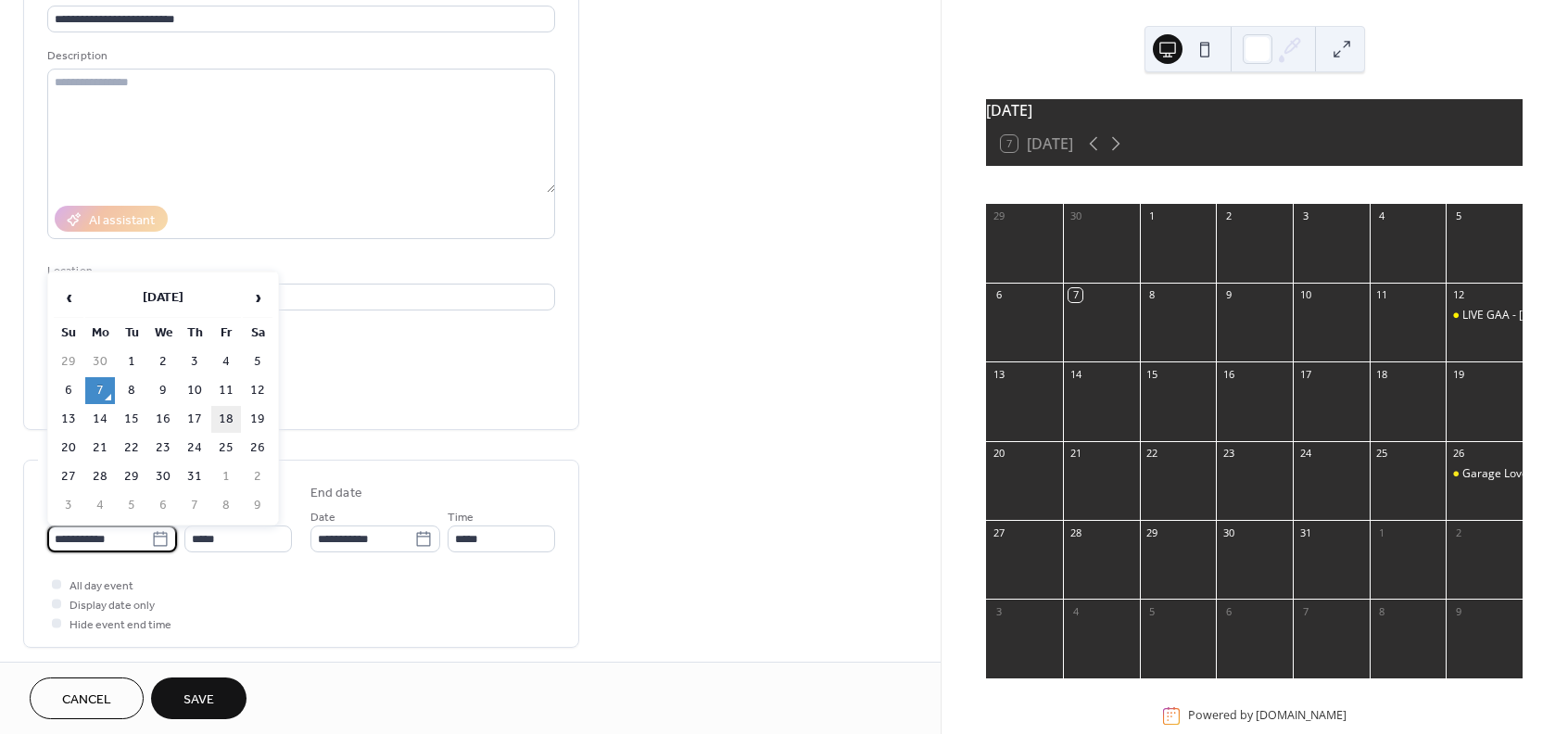 scroll, scrollTop: 144, scrollLeft: 0, axis: vertical 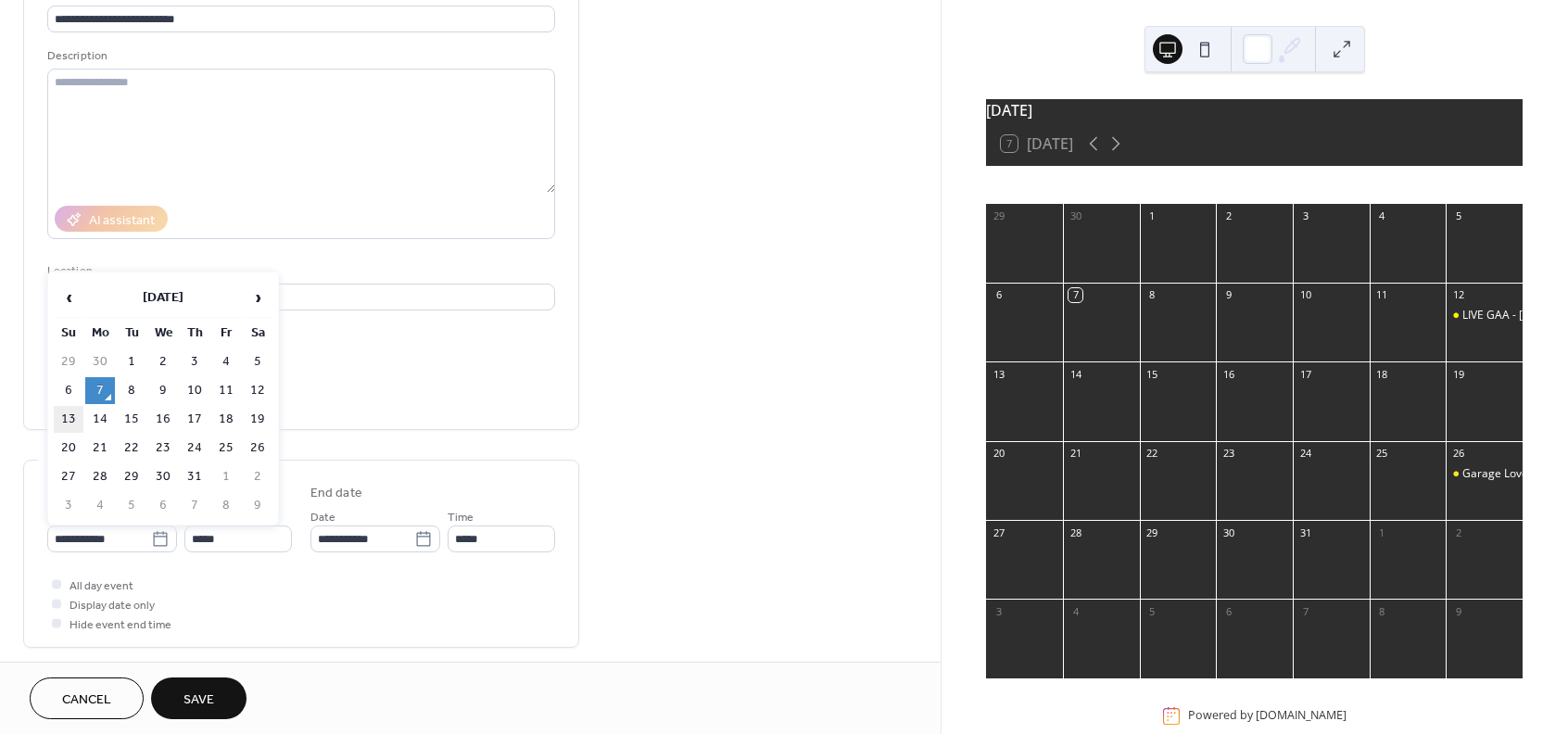 click on "13" at bounding box center [69, 419] 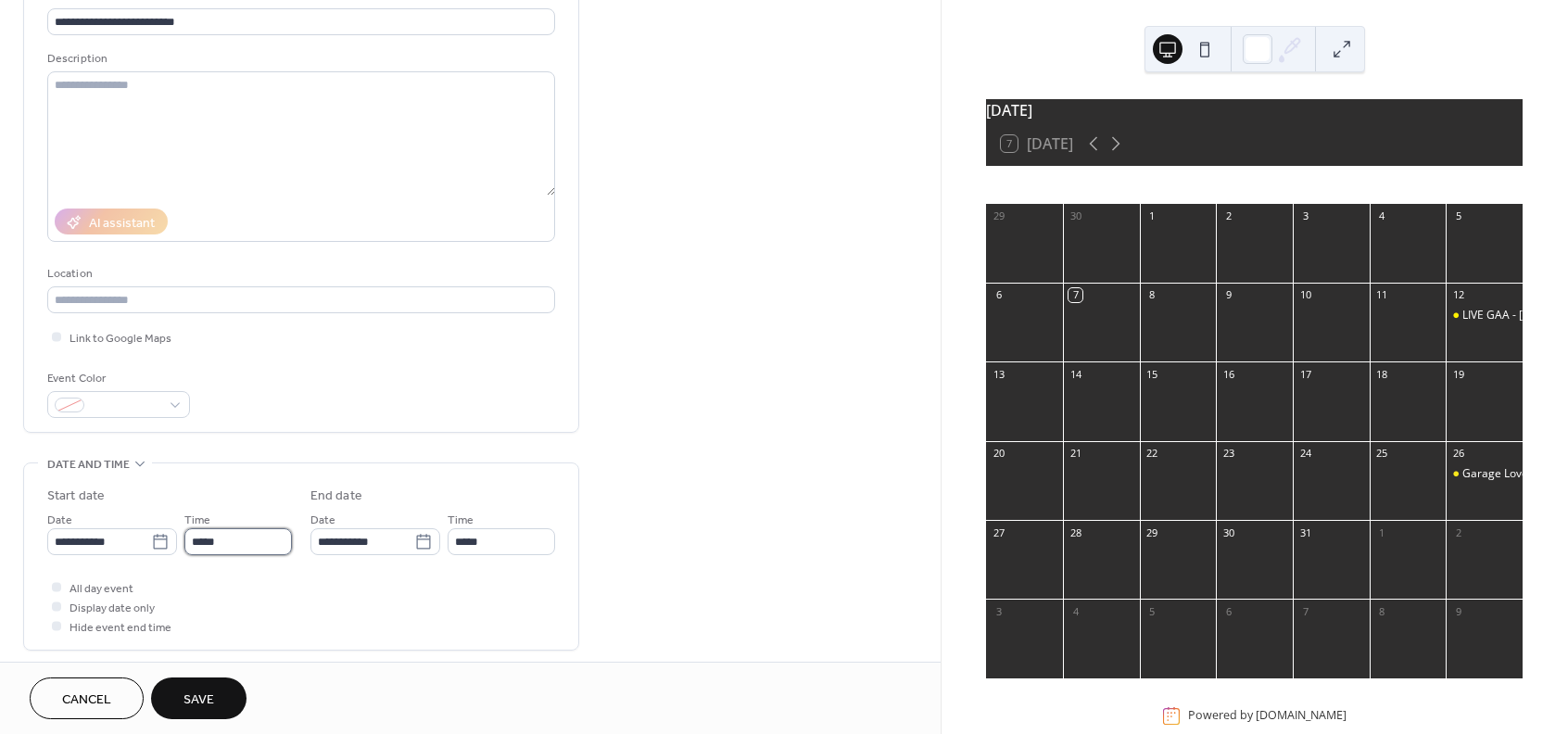 click on "*****" at bounding box center (238, 541) 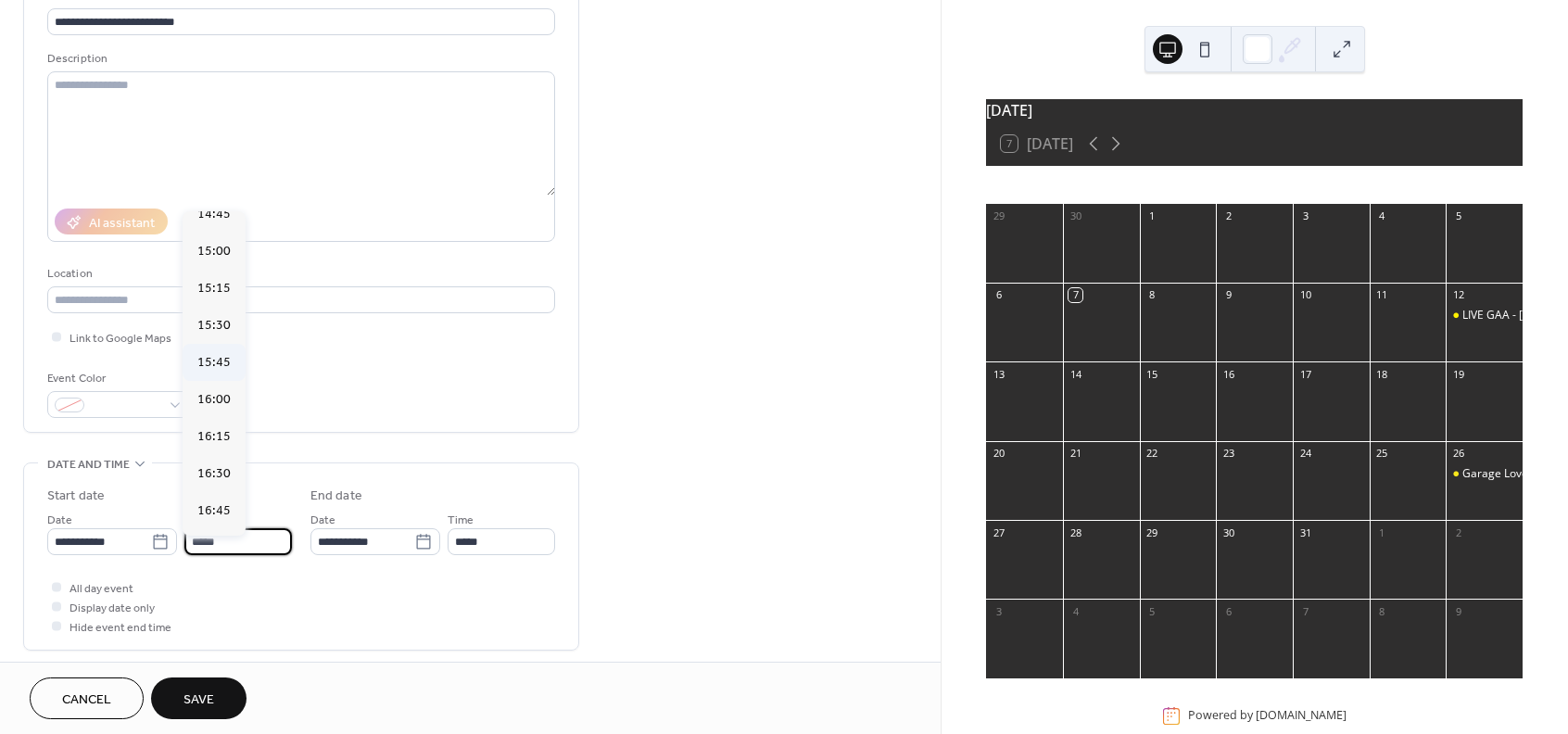 scroll, scrollTop: 2204, scrollLeft: 0, axis: vertical 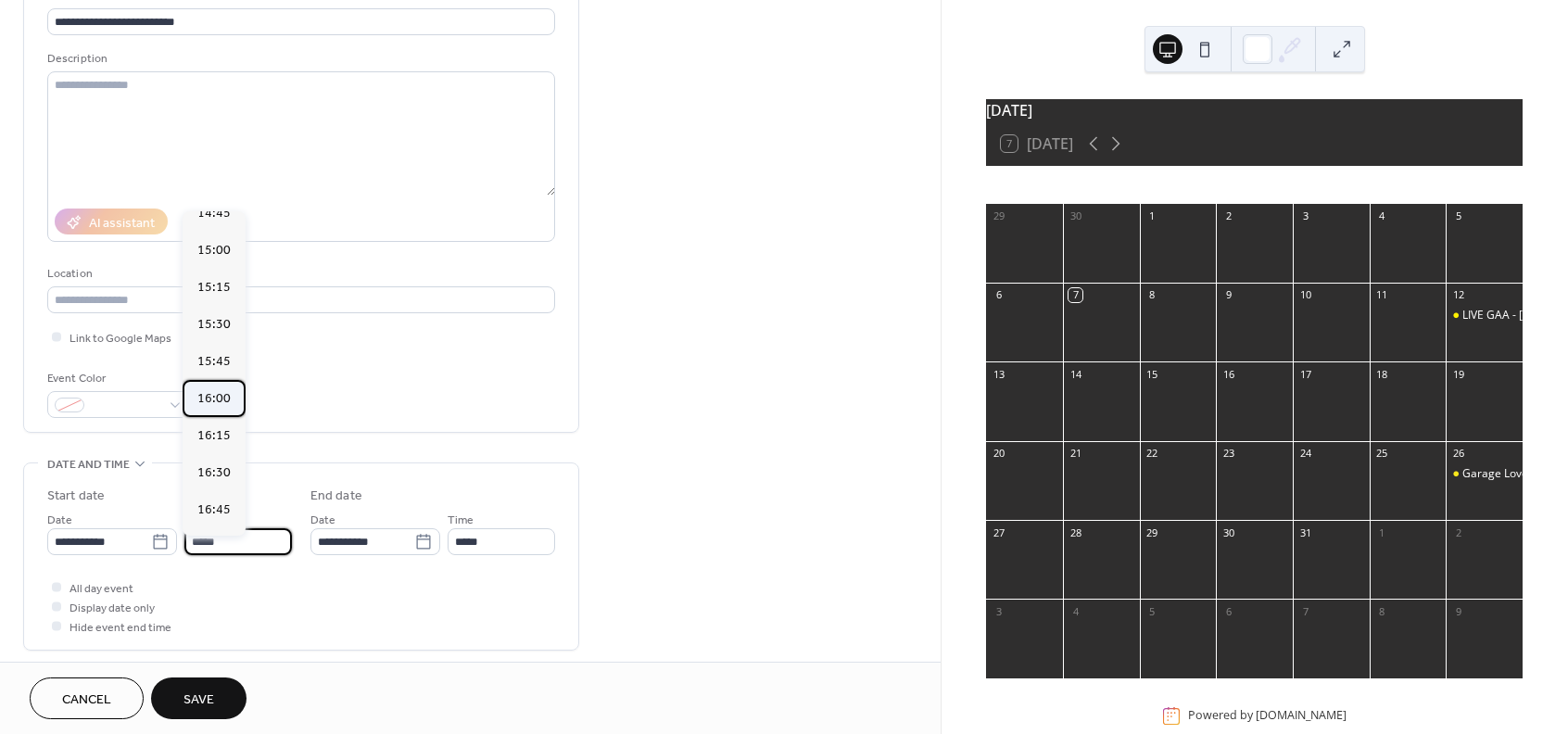 click on "16:00" at bounding box center (214, 399) 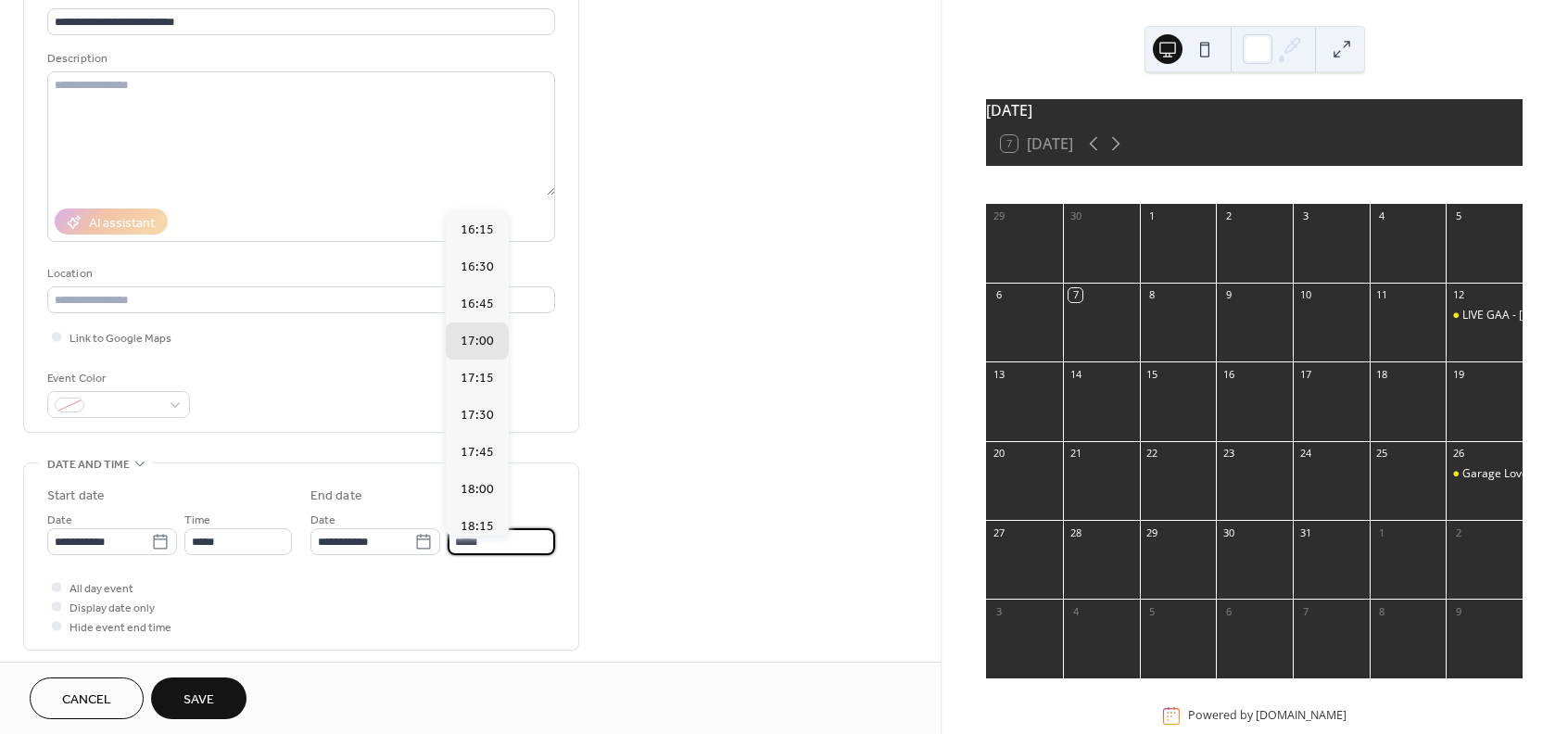 click on "*****" at bounding box center (501, 541) 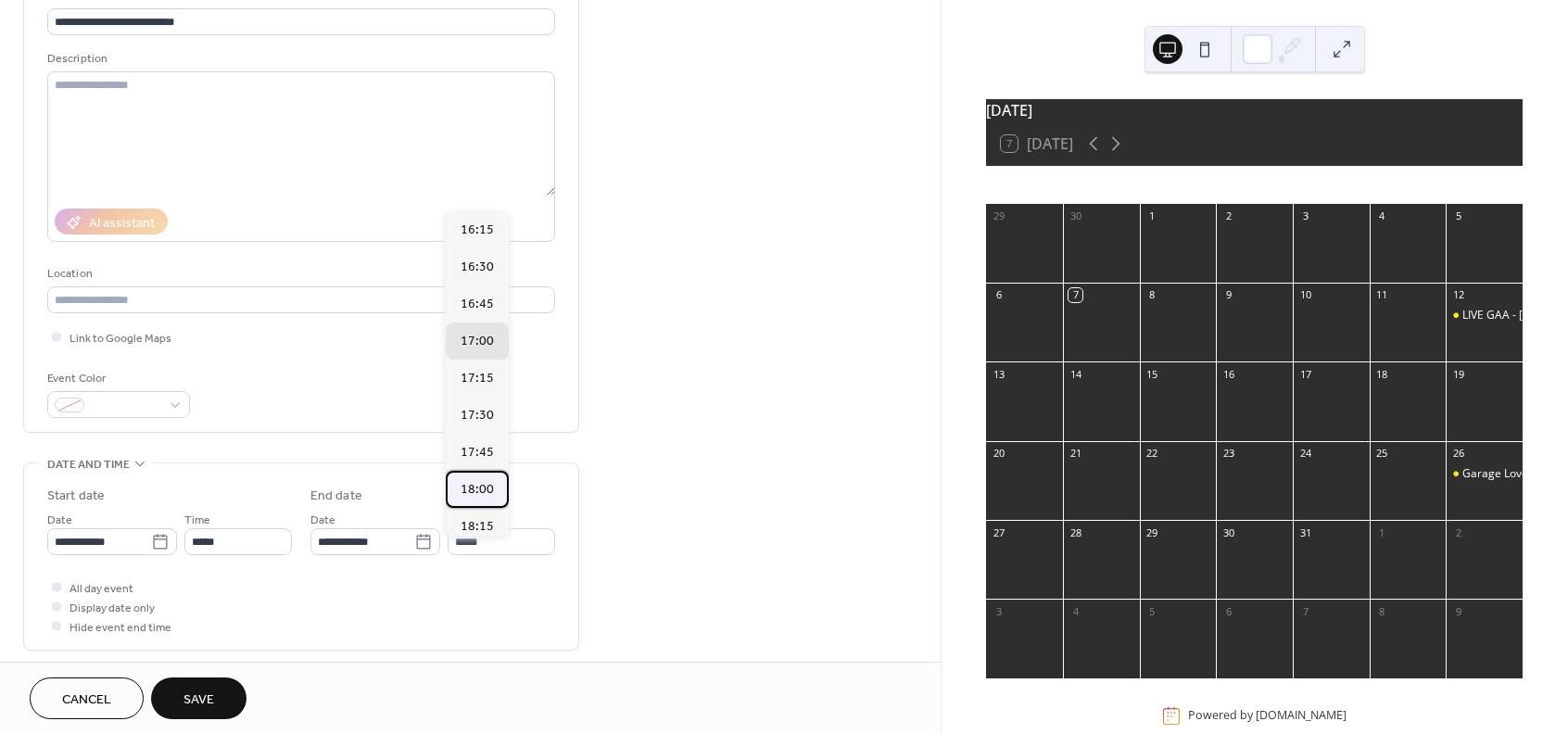click on "18:00" at bounding box center (477, 489) 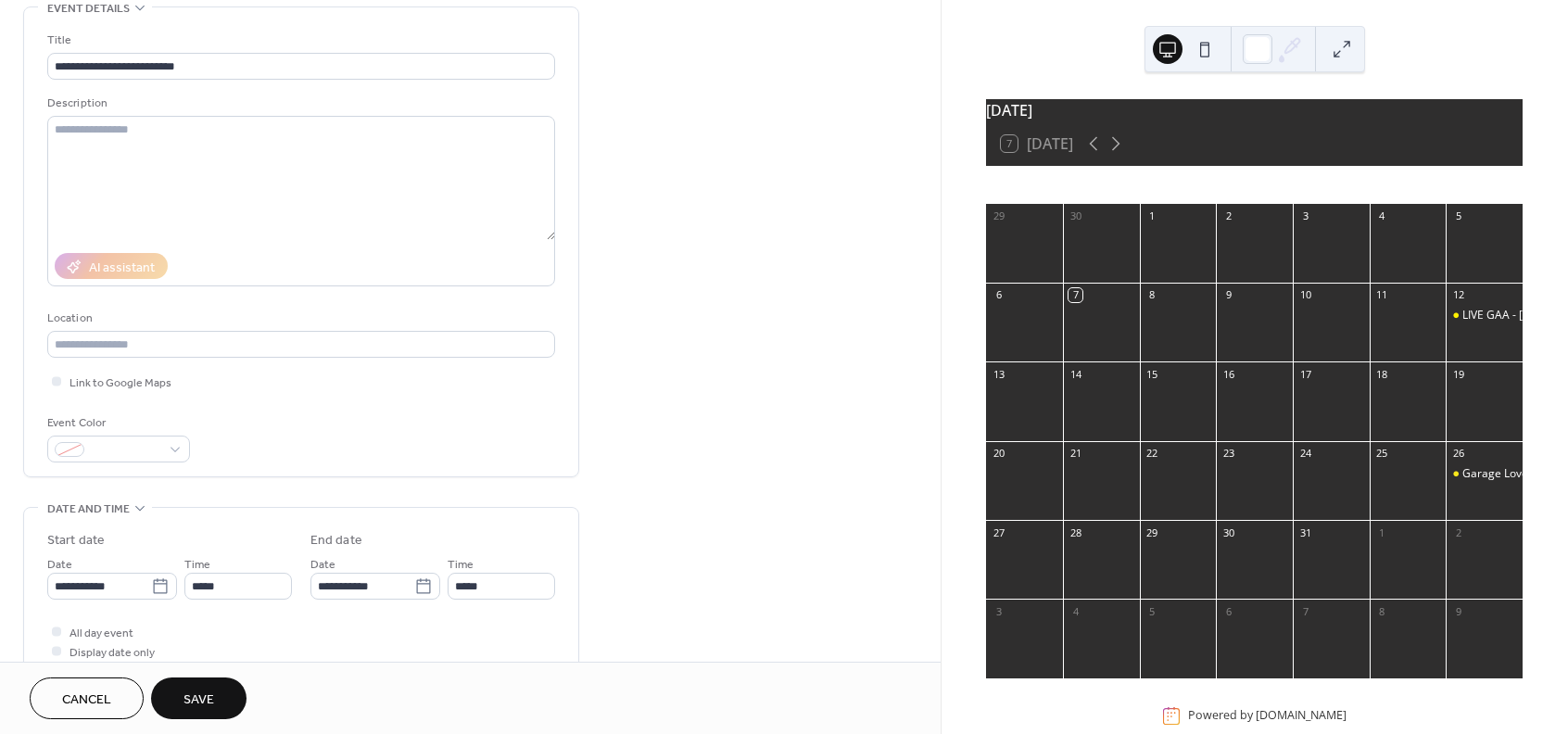 scroll, scrollTop: 64, scrollLeft: 0, axis: vertical 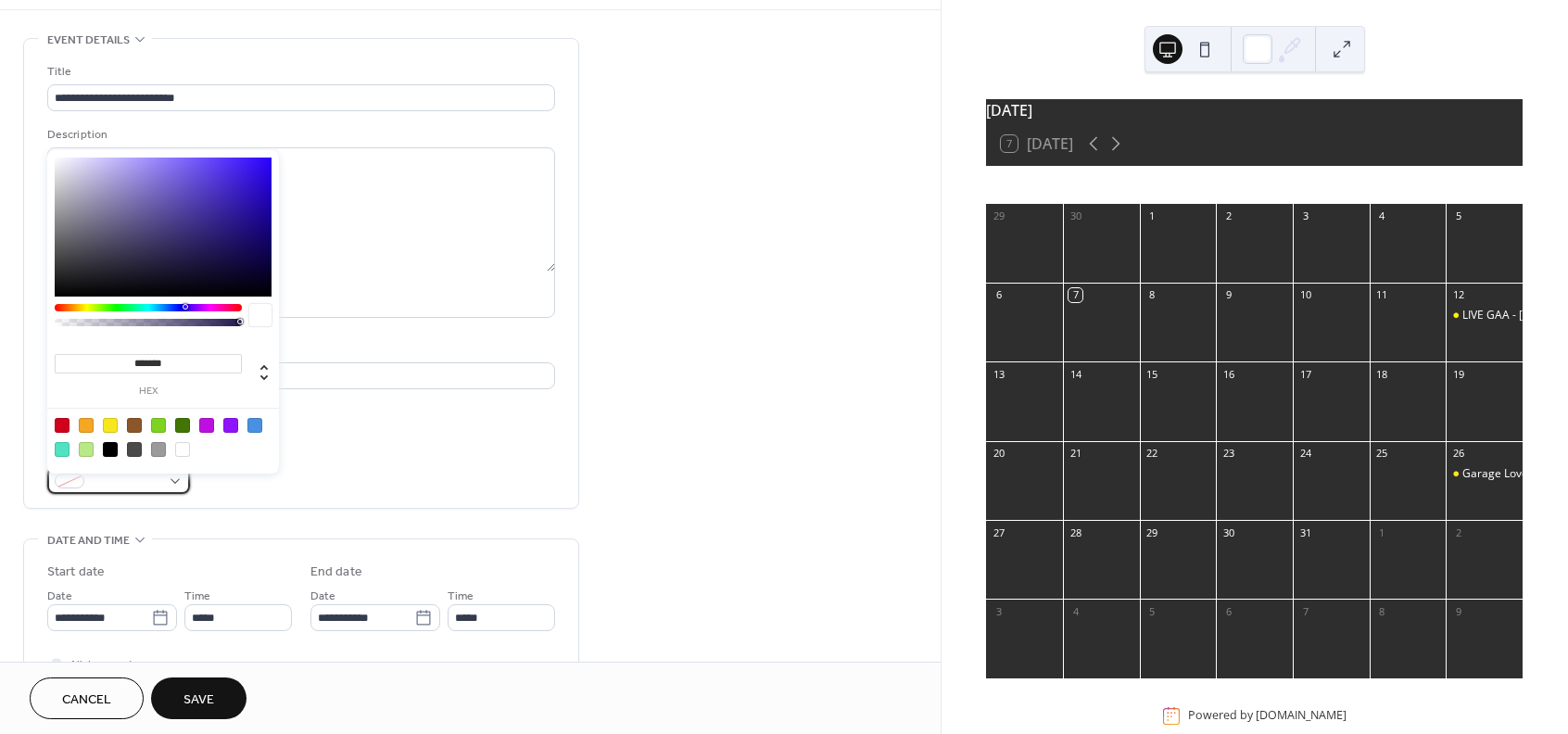 click at bounding box center [119, 480] 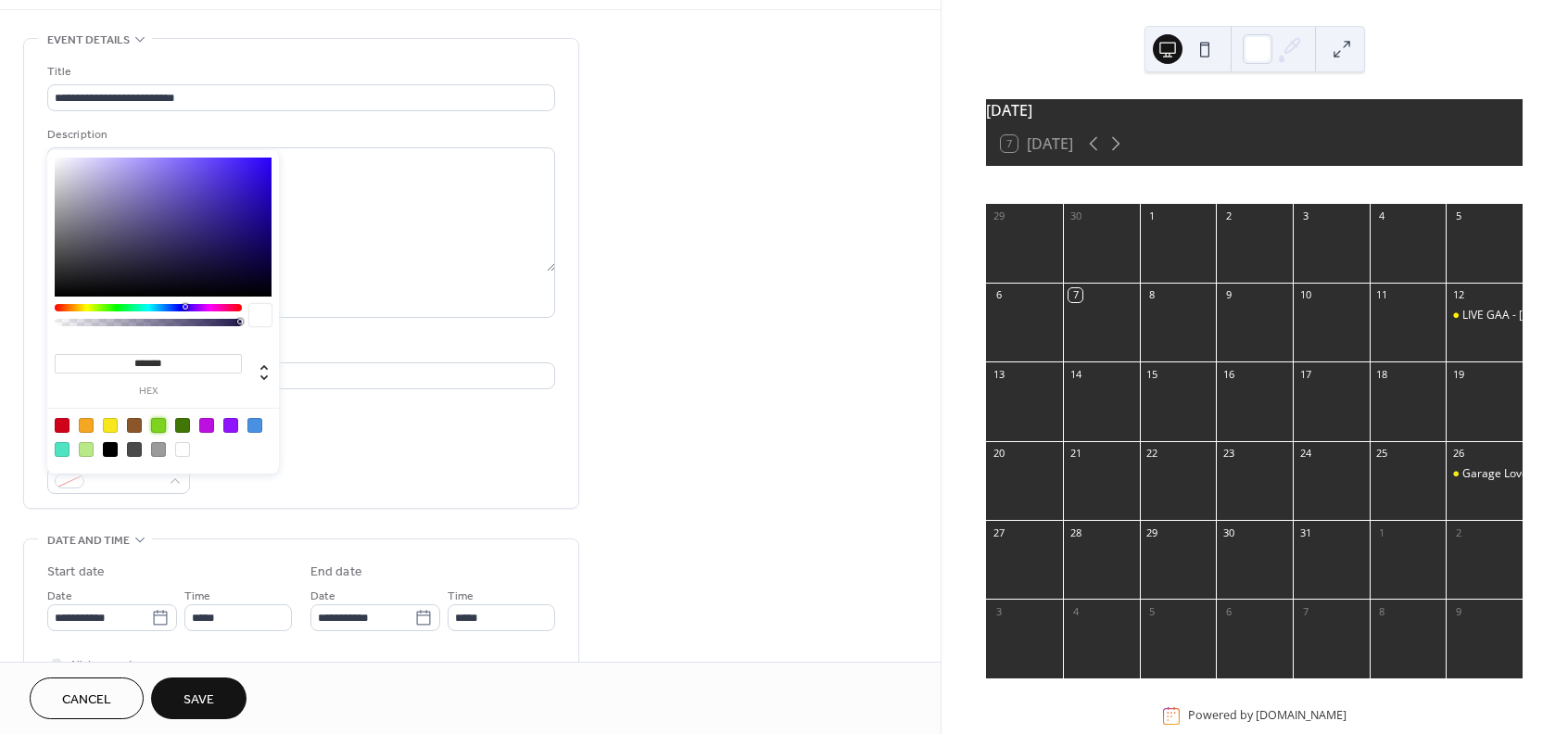 click at bounding box center [158, 425] 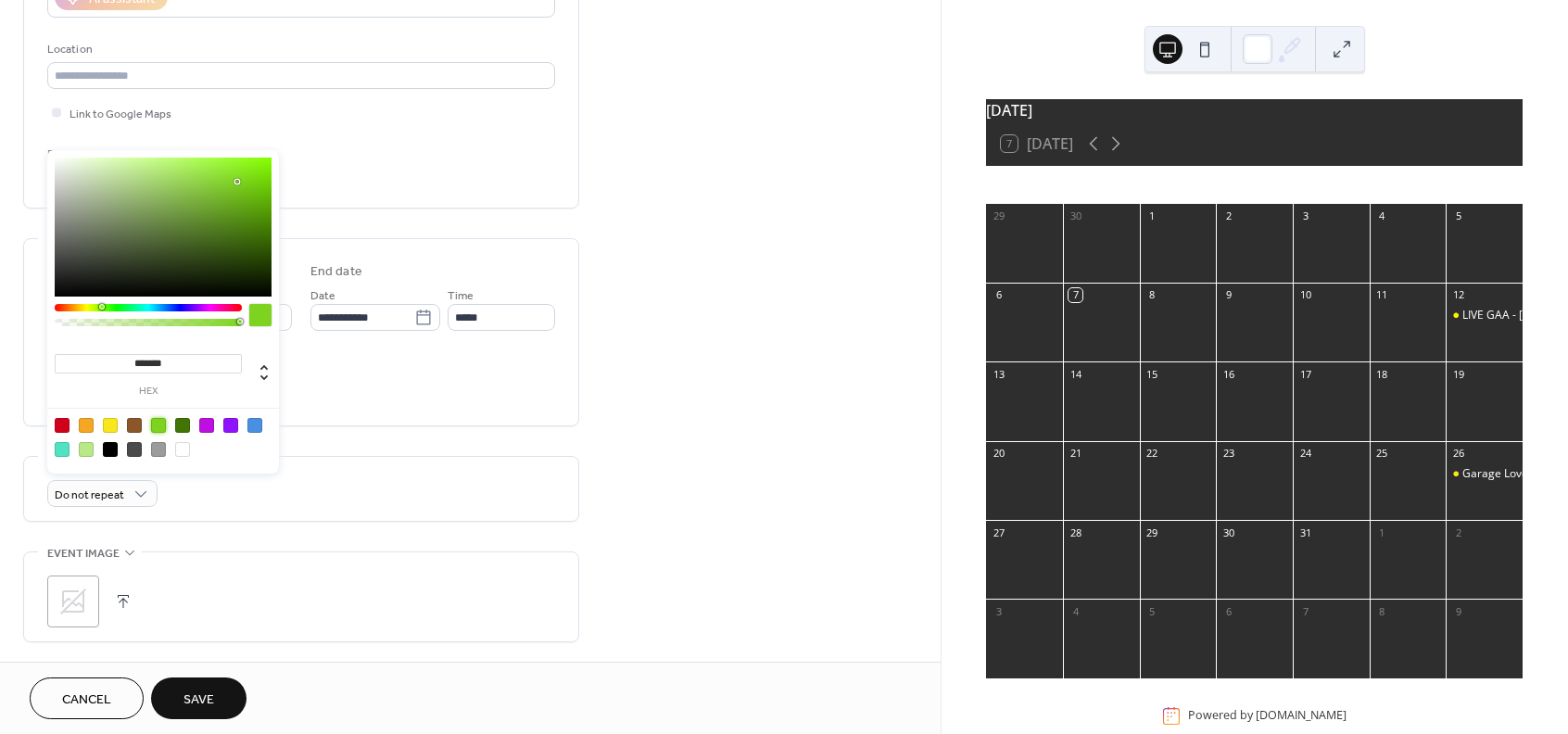 scroll, scrollTop: 366, scrollLeft: 0, axis: vertical 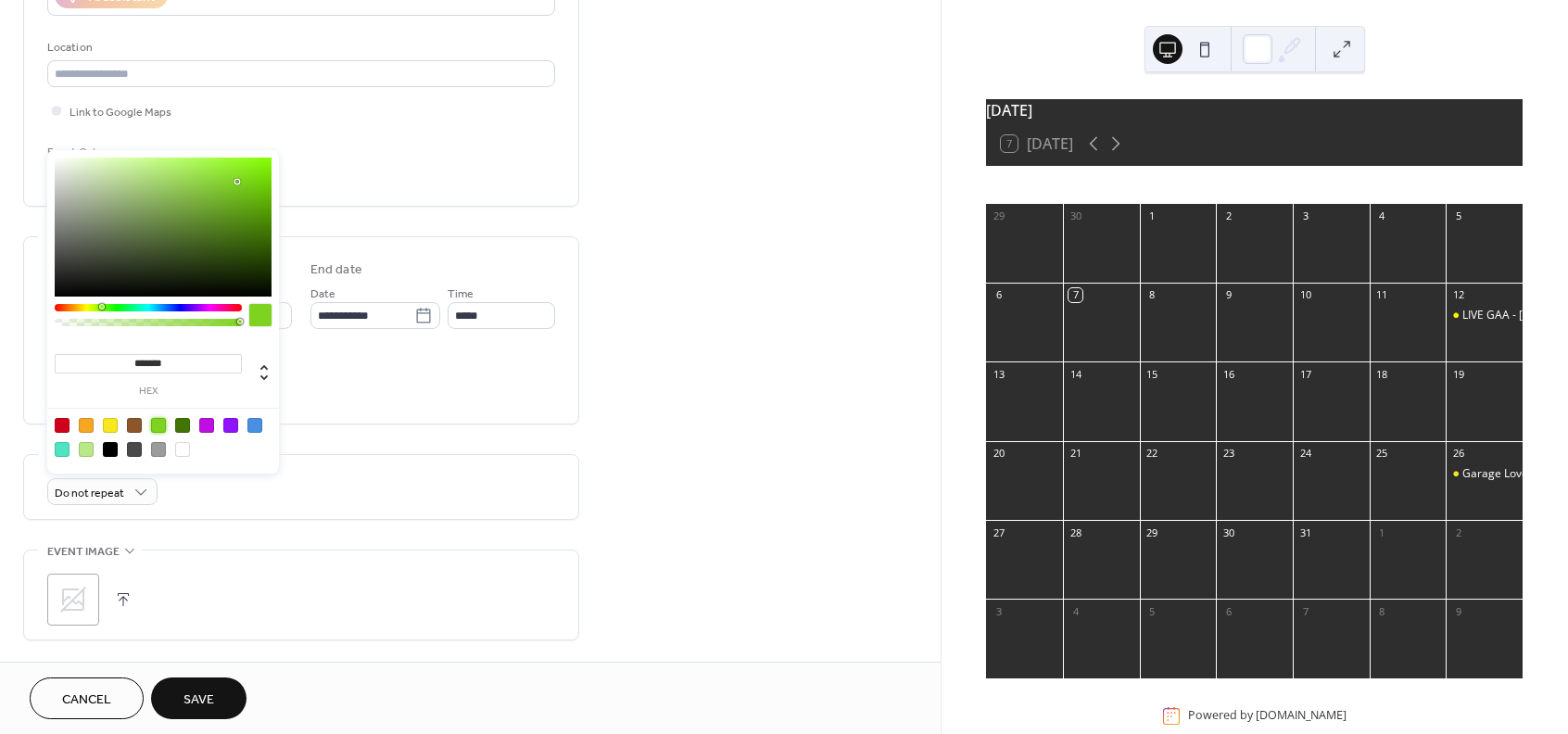 click at bounding box center (123, 600) 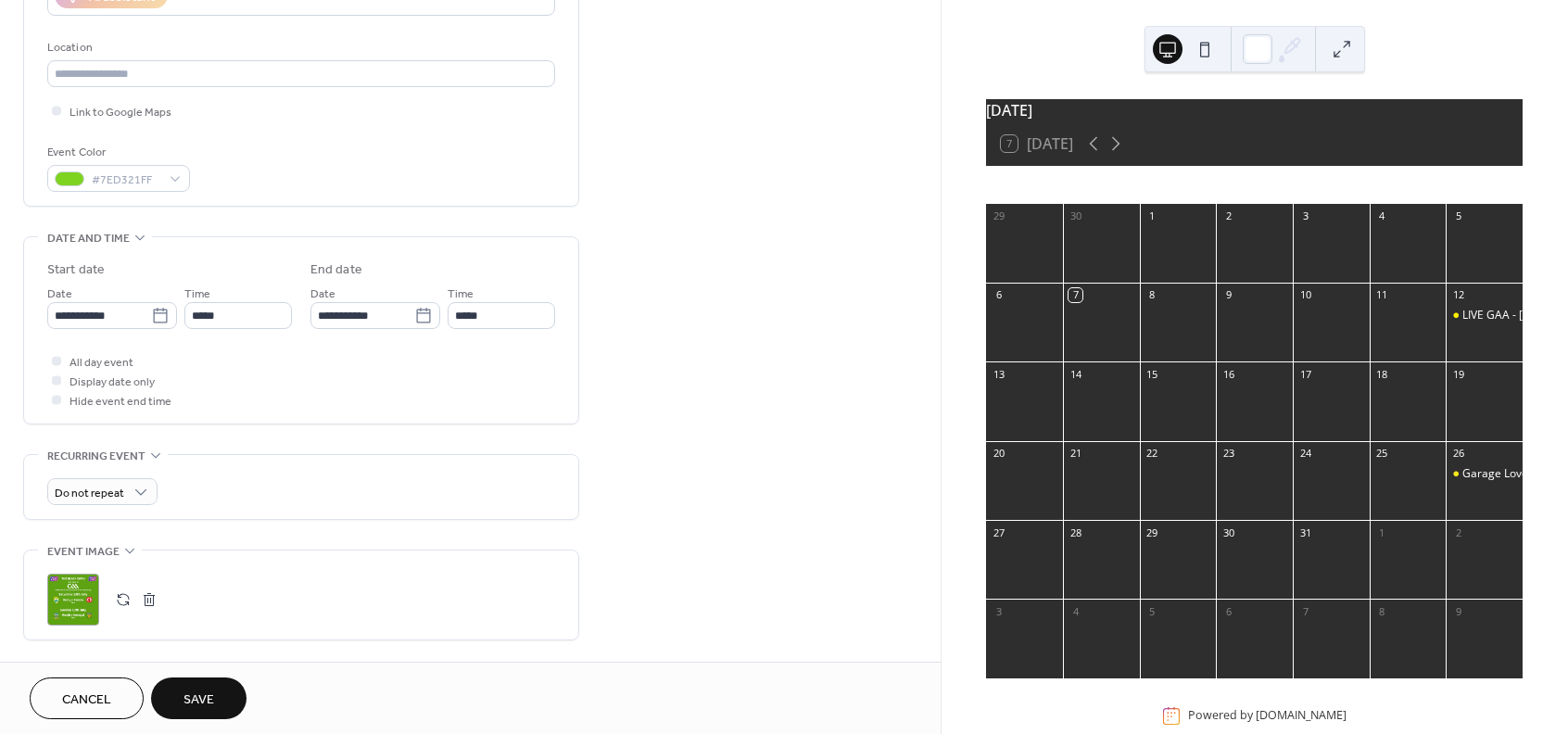 click on "Save" at bounding box center (198, 700) 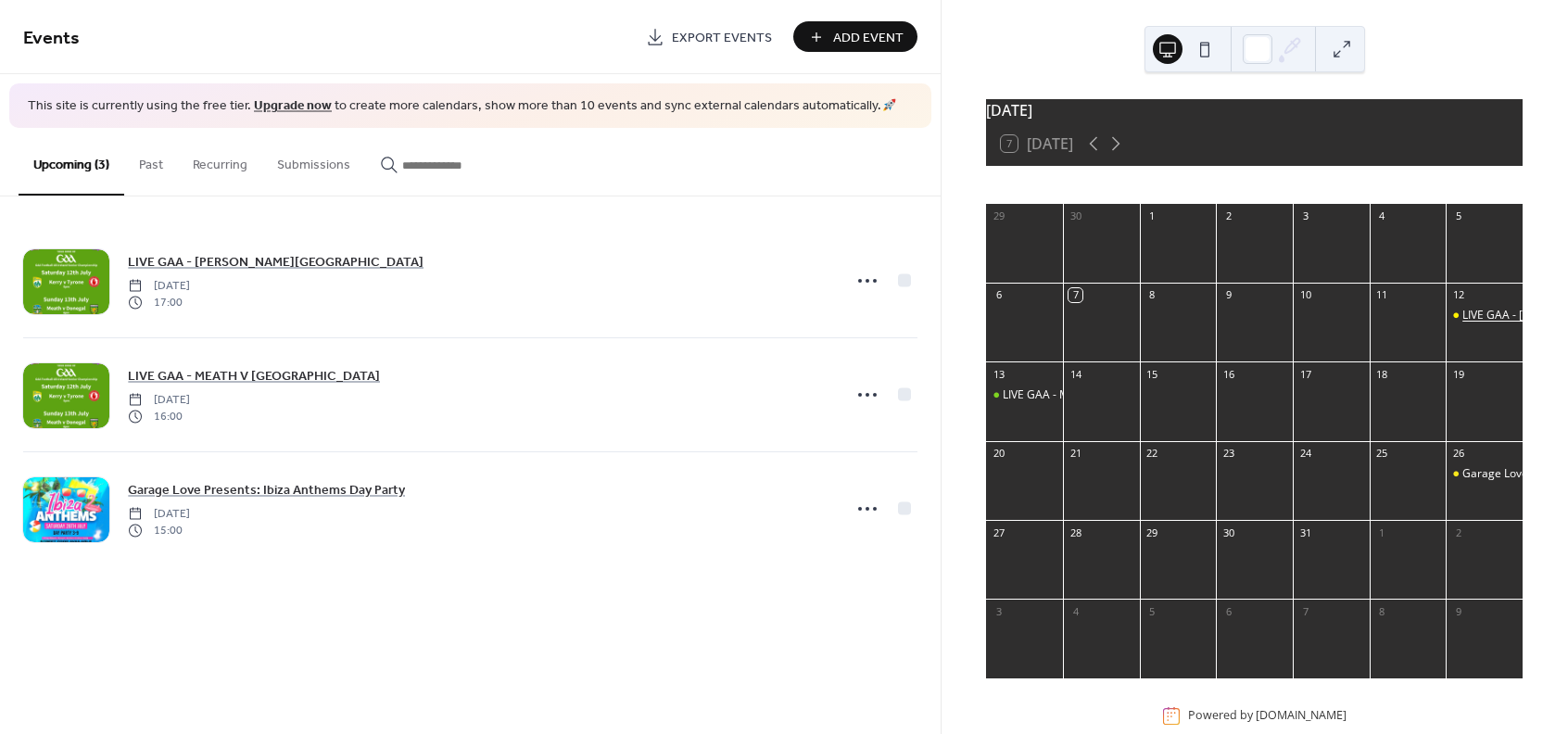 click on "LIVE GAA - [PERSON_NAME][GEOGRAPHIC_DATA]" at bounding box center [1590, 315] 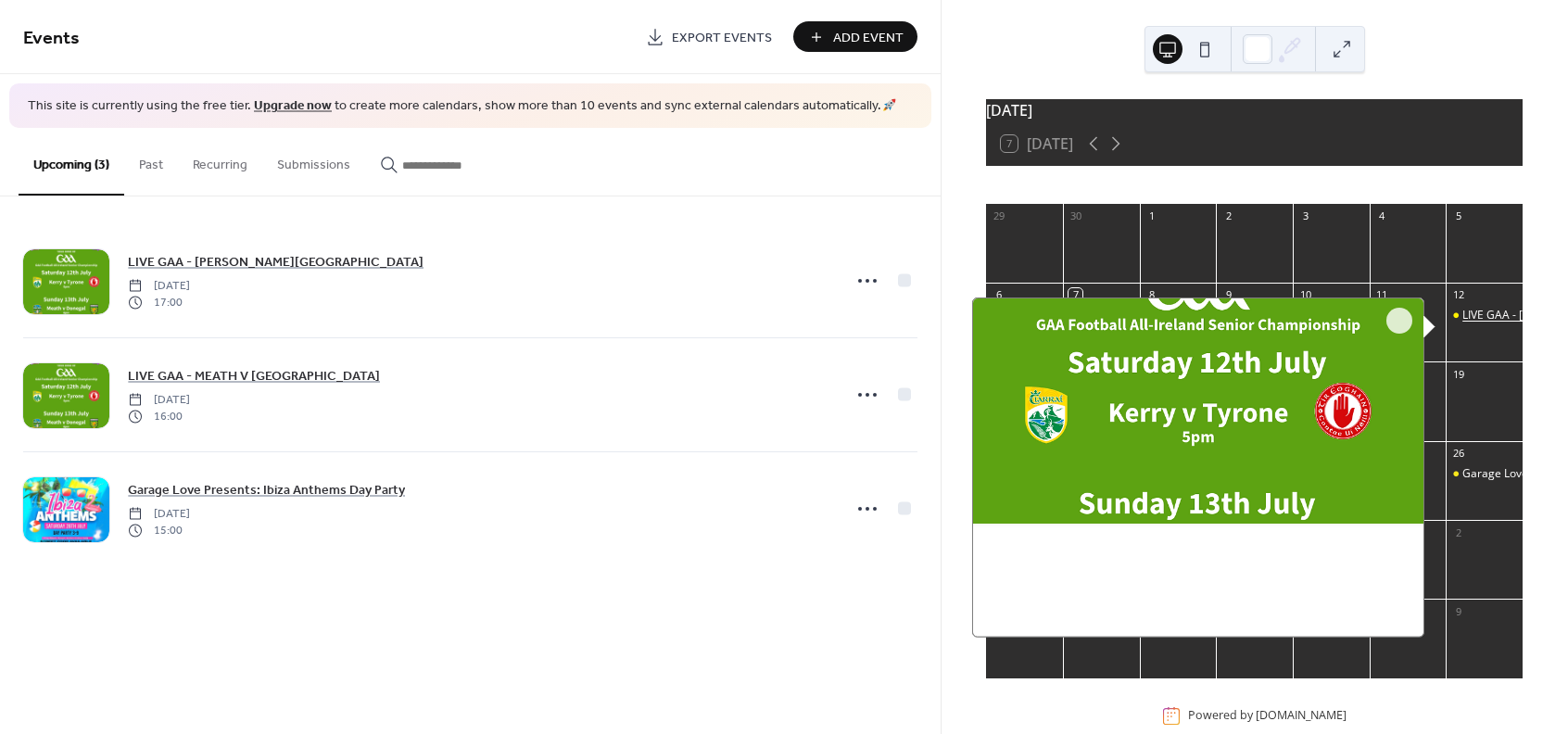 click on "LIVE GAA - [PERSON_NAME][GEOGRAPHIC_DATA]" at bounding box center [1590, 315] 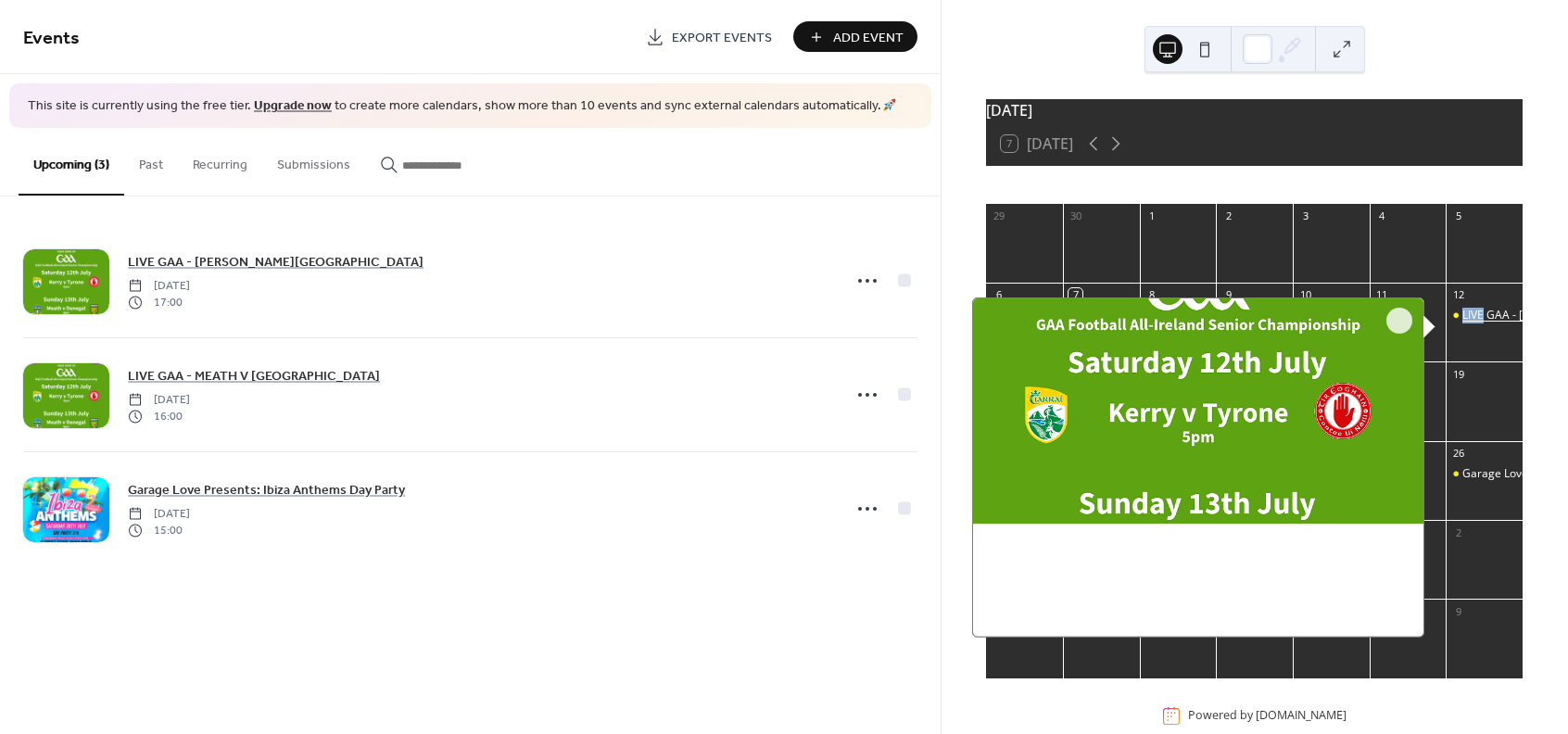 click on "LIVE GAA - [PERSON_NAME][GEOGRAPHIC_DATA]" at bounding box center [1590, 315] 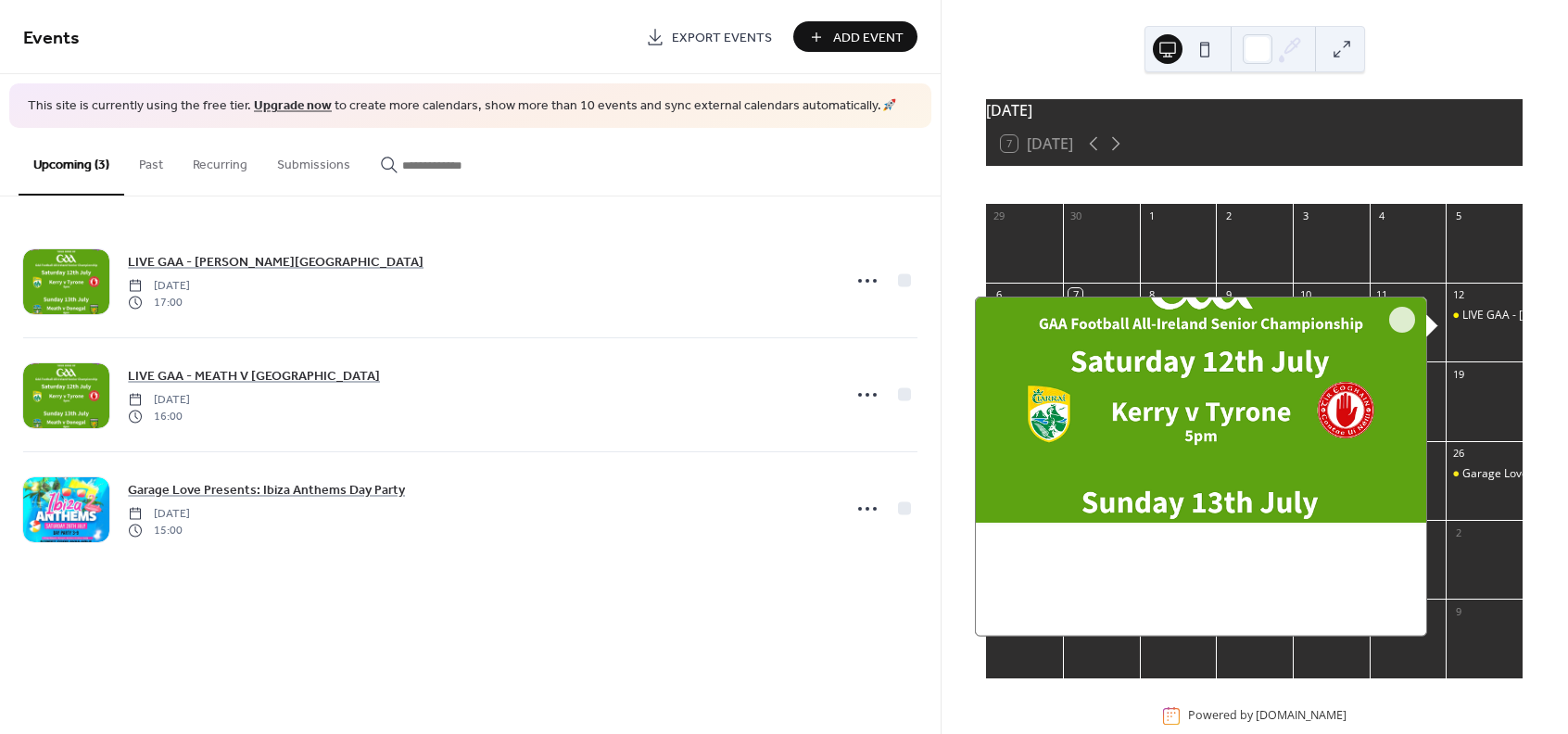 click on "LIVE GAA - [PERSON_NAME][GEOGRAPHIC_DATA]" at bounding box center (1484, 331) 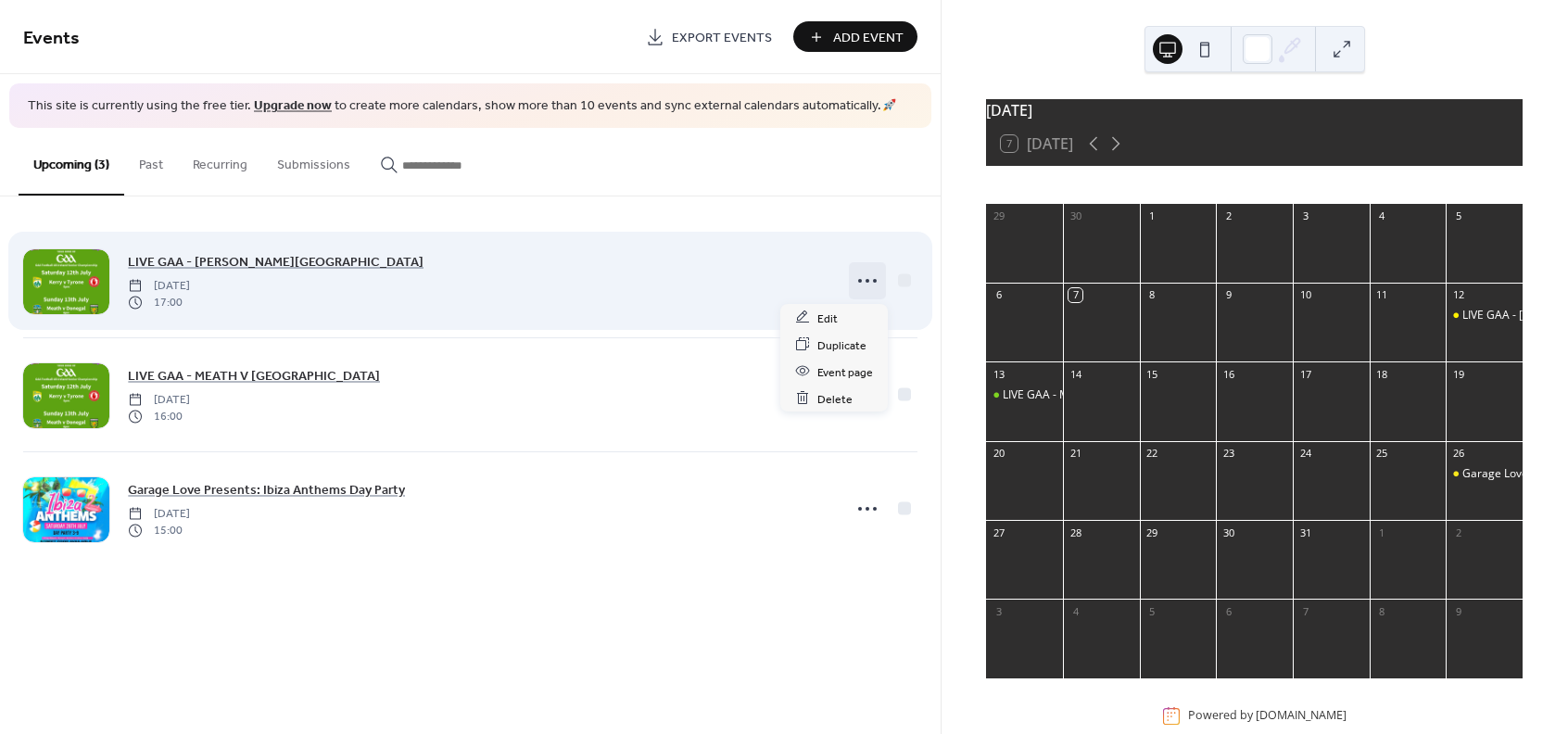 click 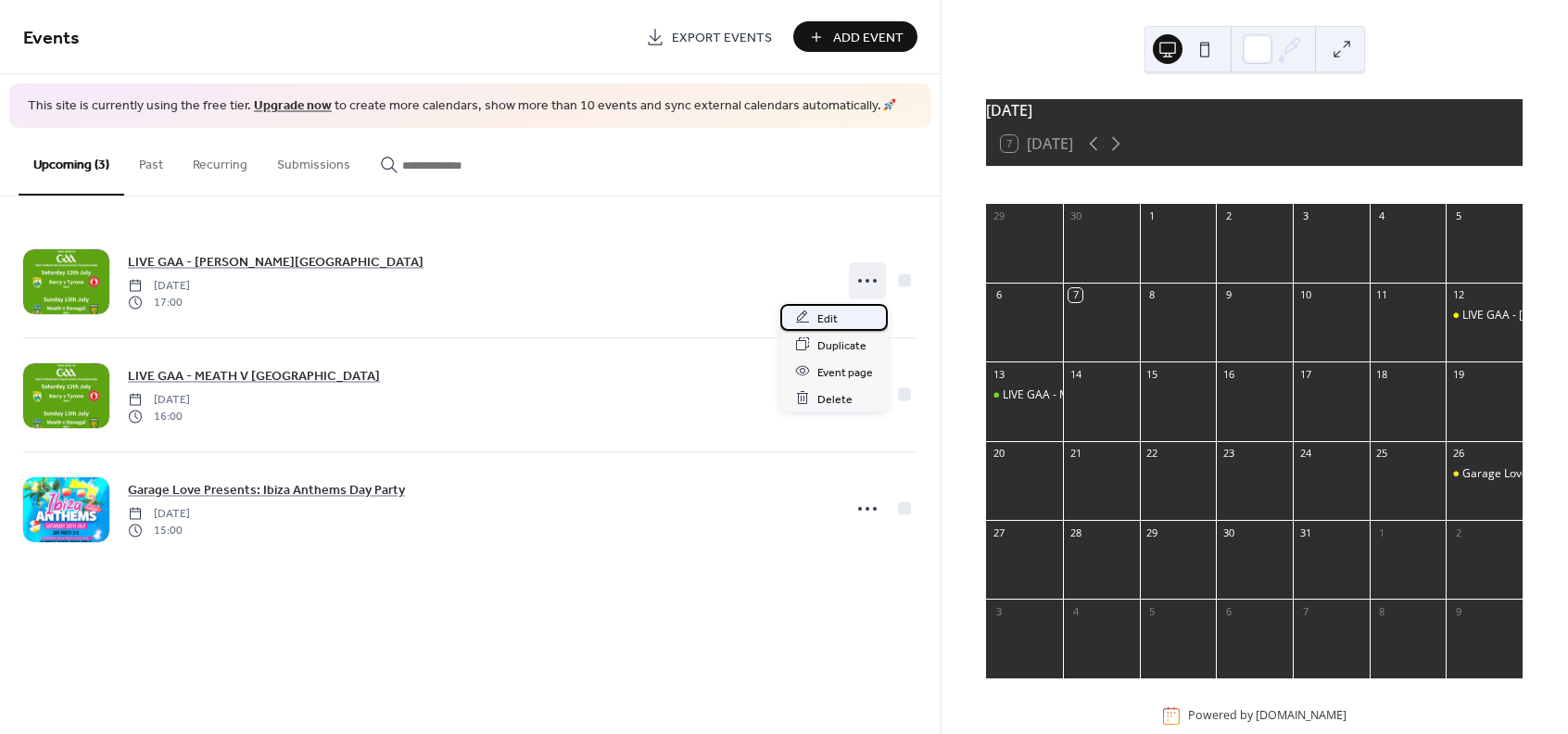 click on "Edit" at bounding box center (828, 318) 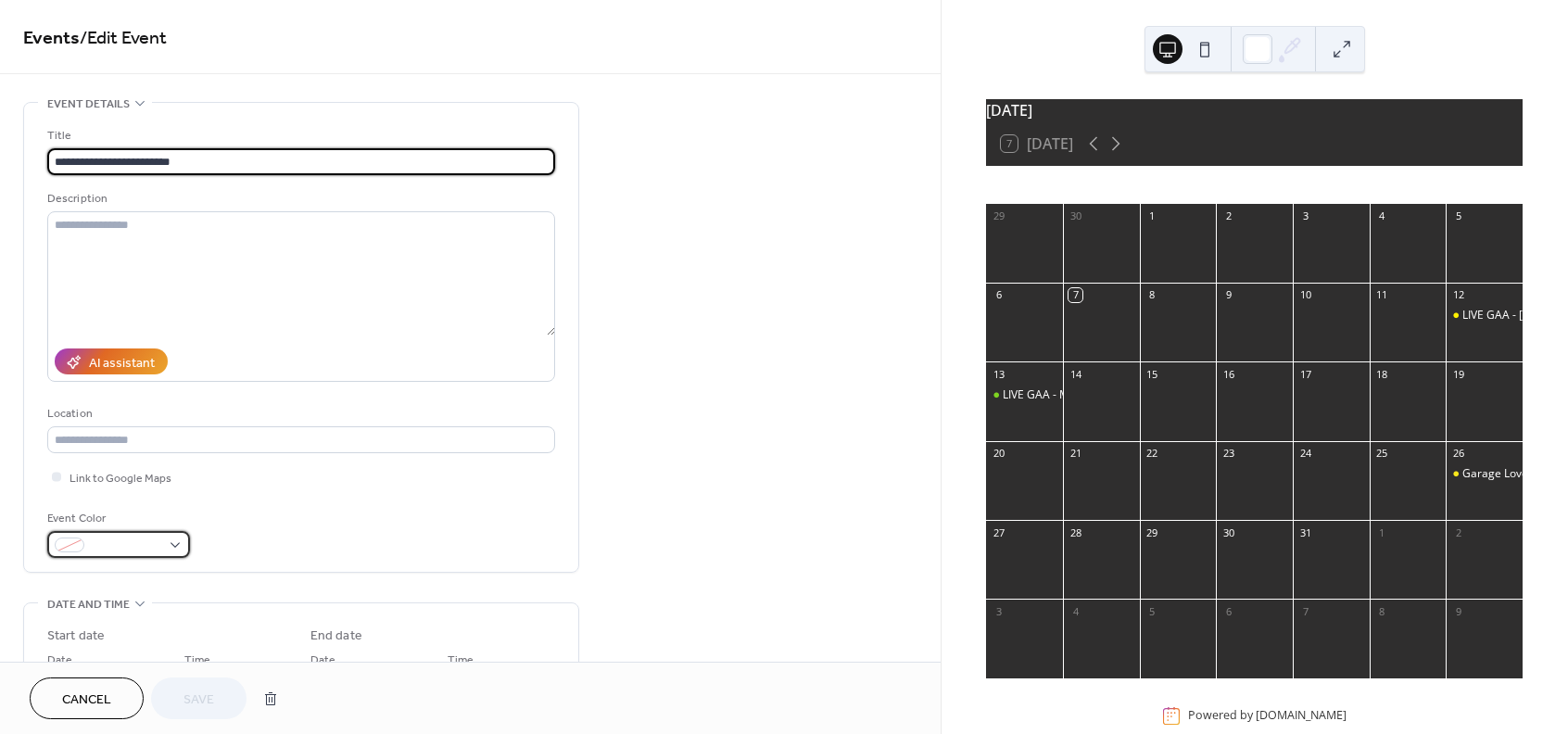 click at bounding box center (119, 544) 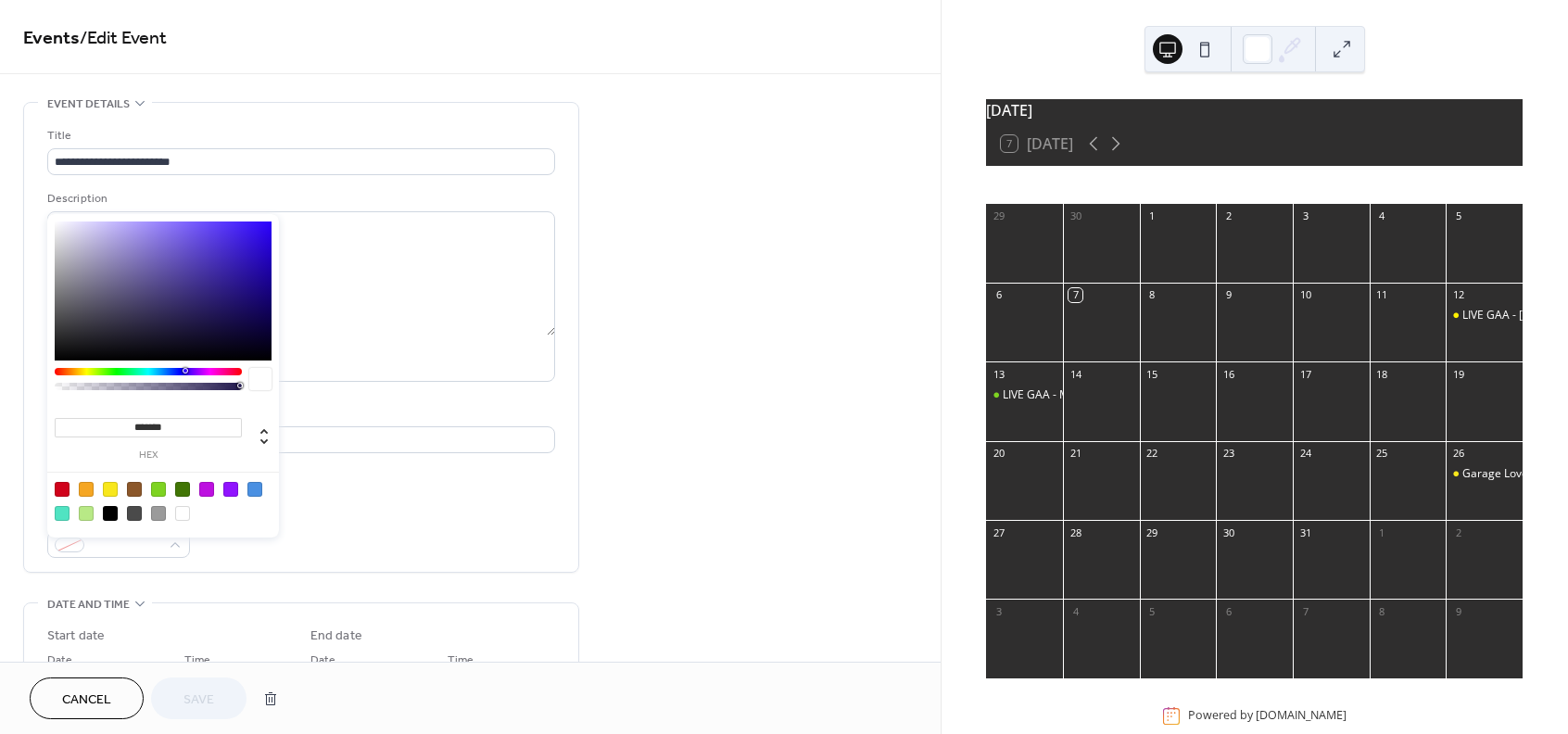 click at bounding box center (158, 489) 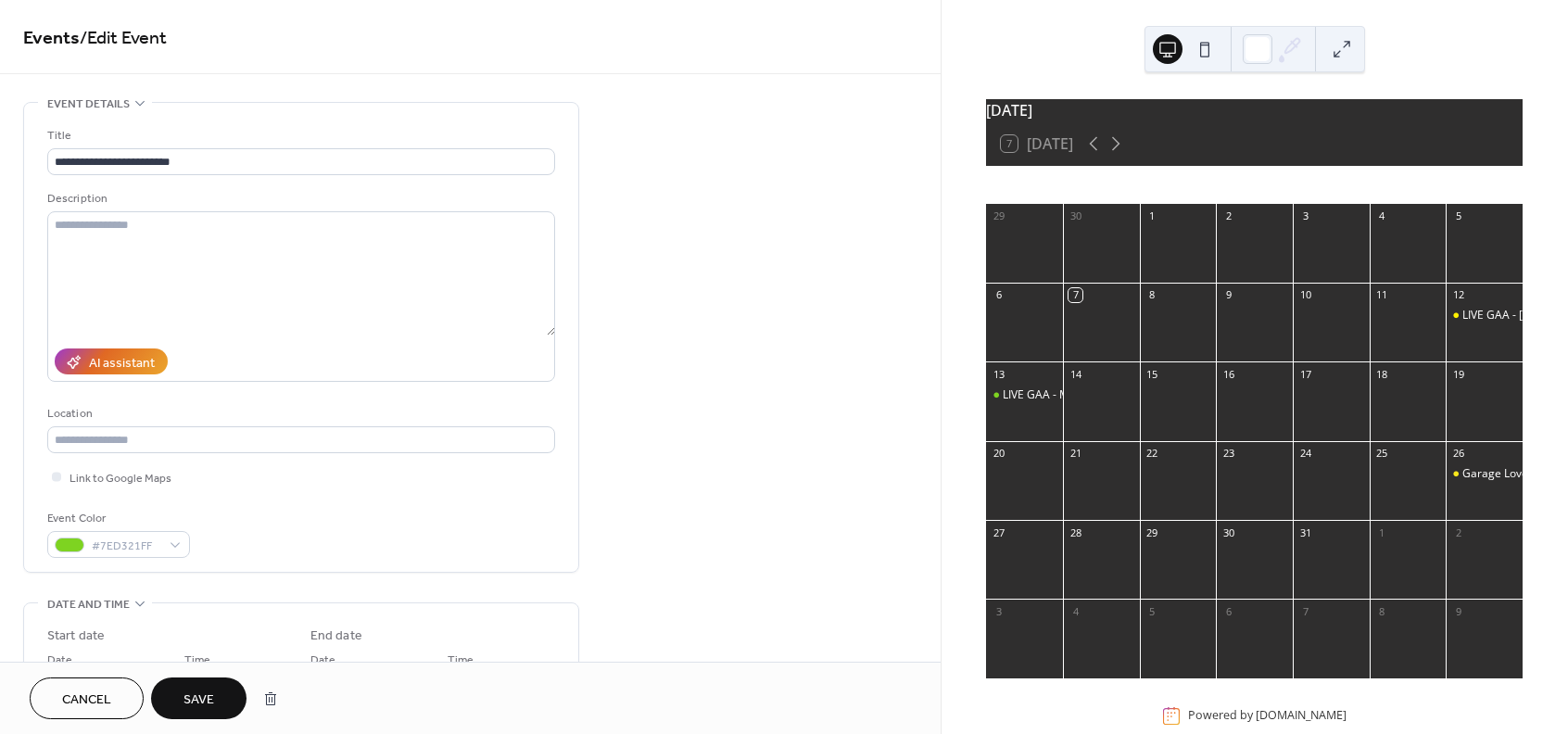 click on "Save" at bounding box center (198, 700) 